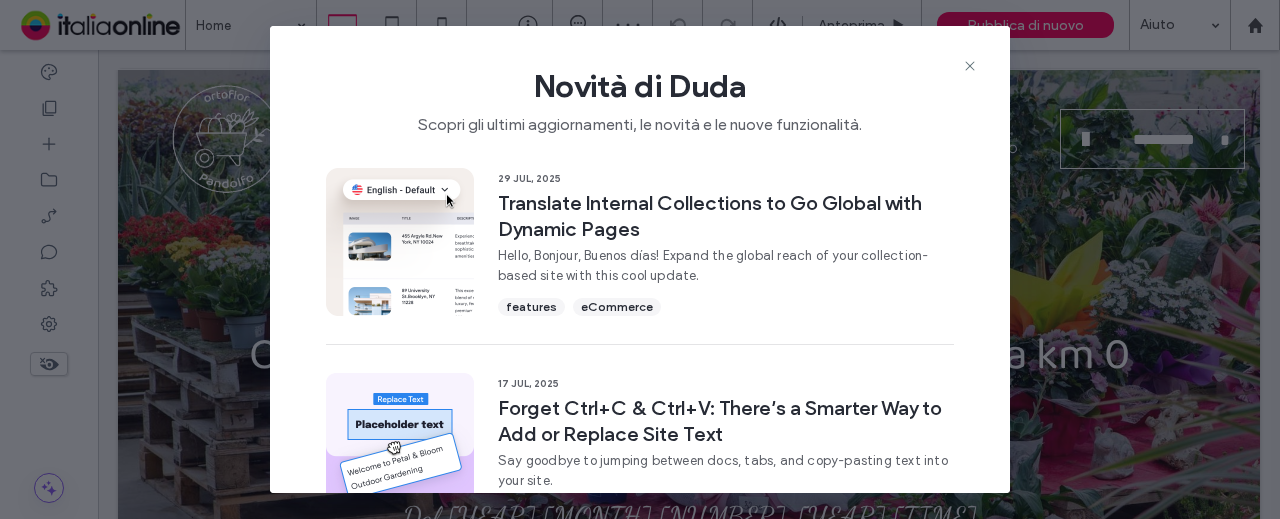 scroll, scrollTop: 0, scrollLeft: 0, axis: both 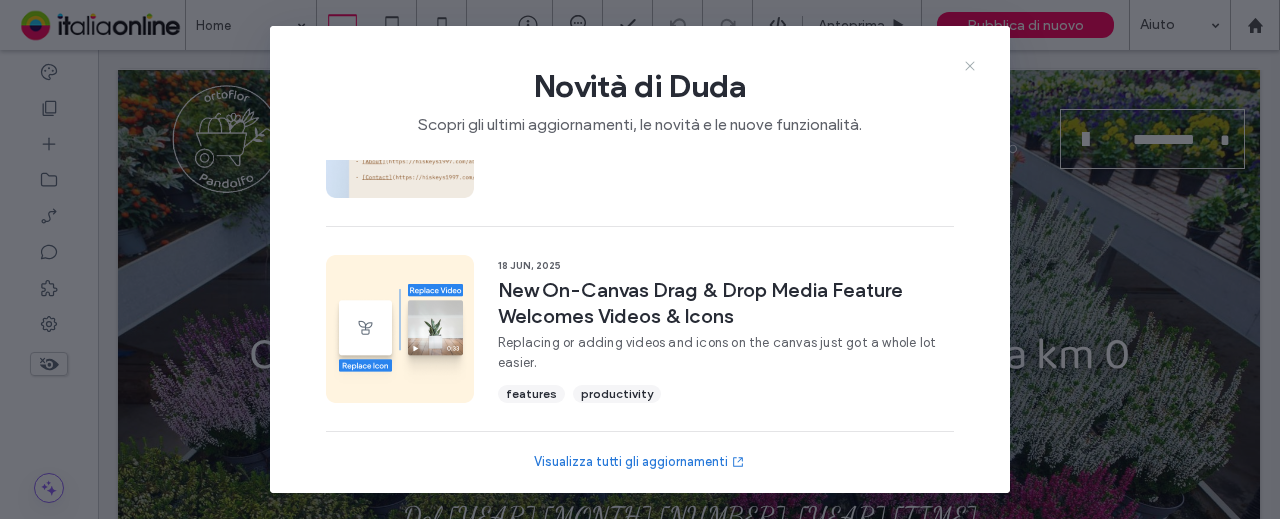 click 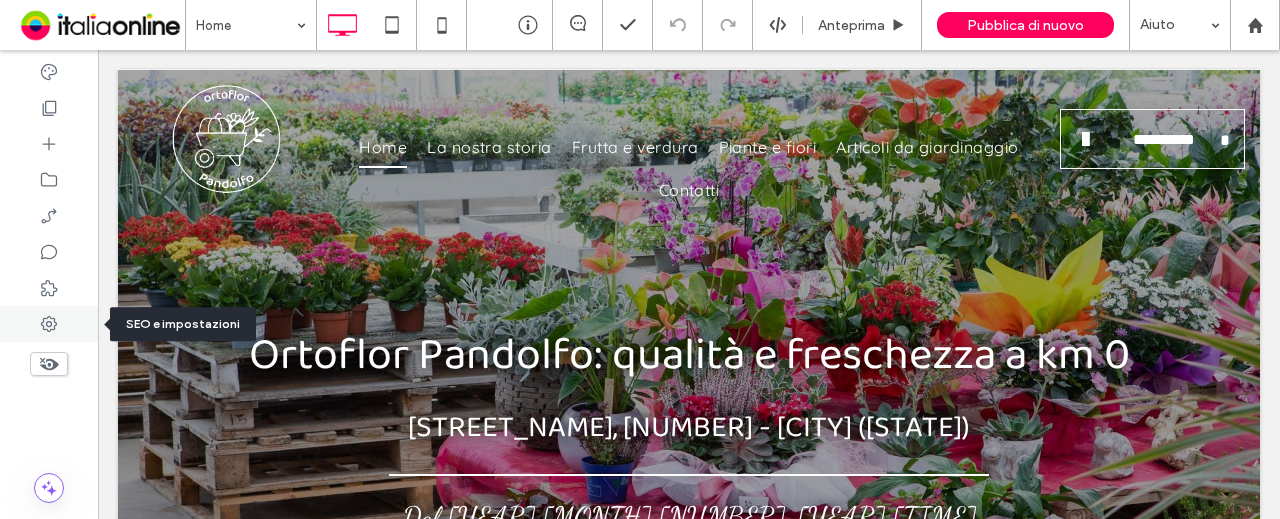 click 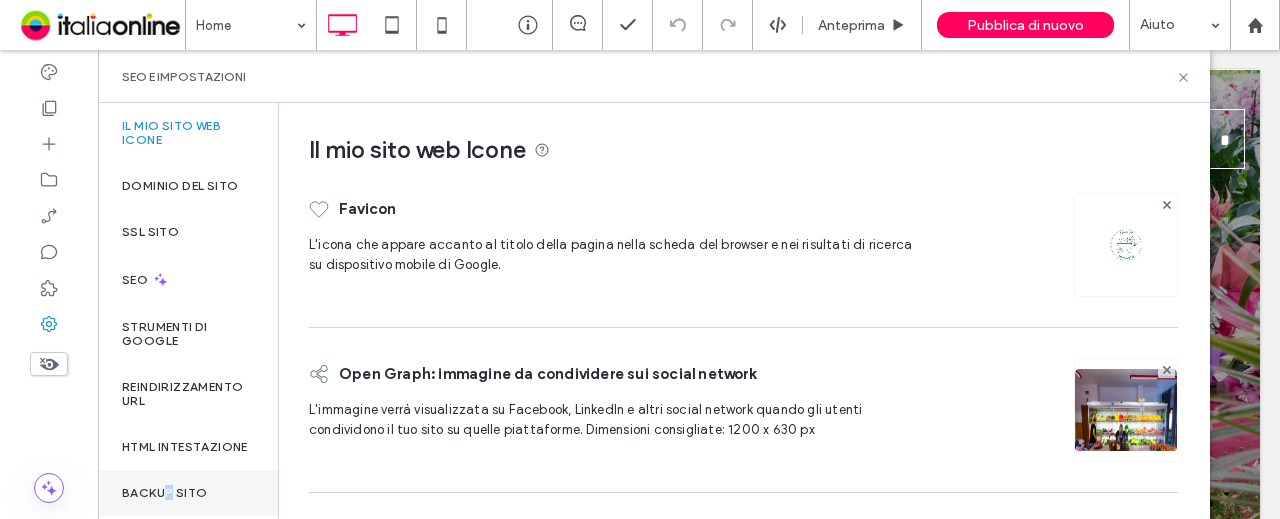 click on "Backup sito" at bounding box center (164, 493) 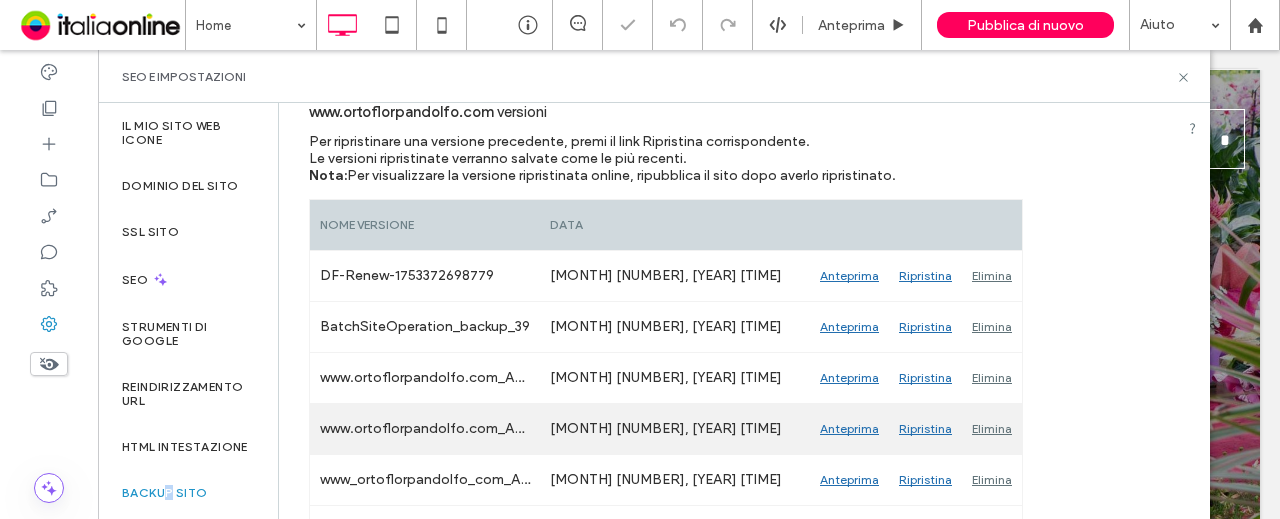 scroll, scrollTop: 300, scrollLeft: 0, axis: vertical 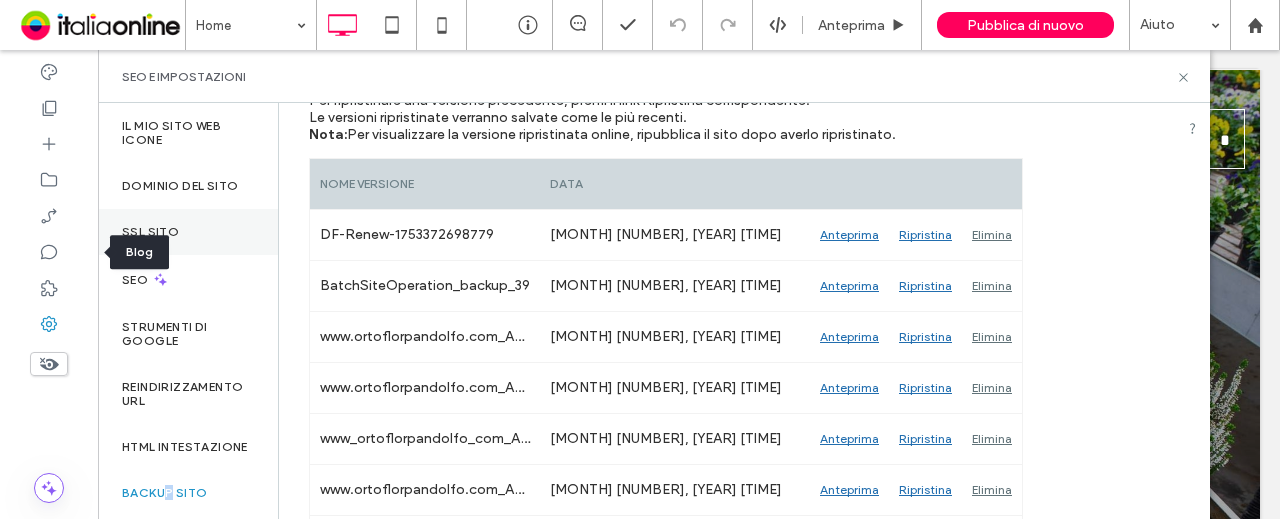 drag, startPoint x: 42, startPoint y: 284, endPoint x: 172, endPoint y: 221, distance: 144.46107 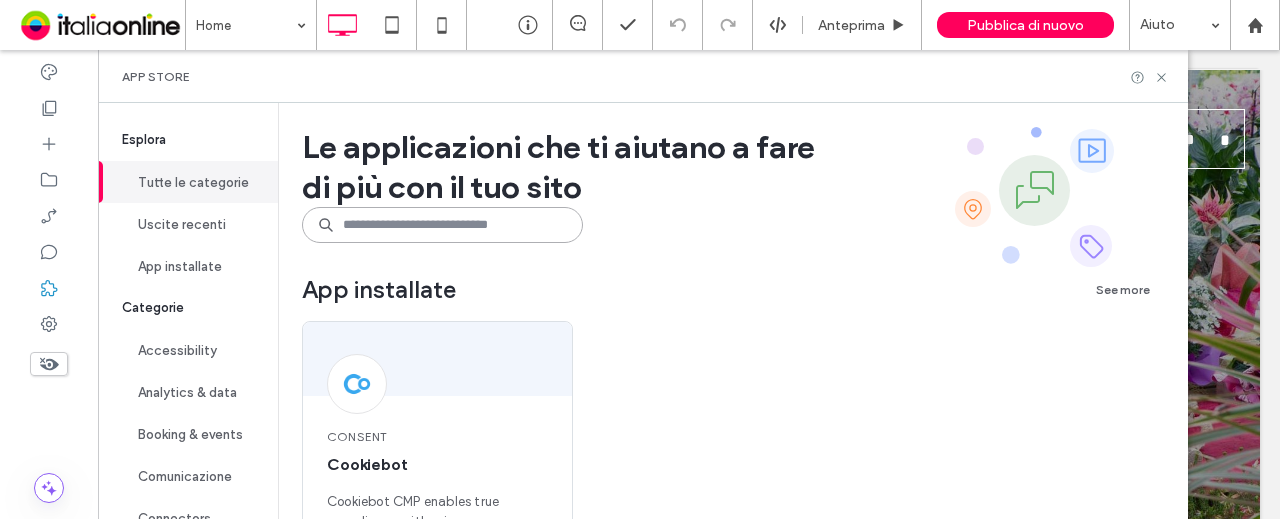 click at bounding box center (442, 225) 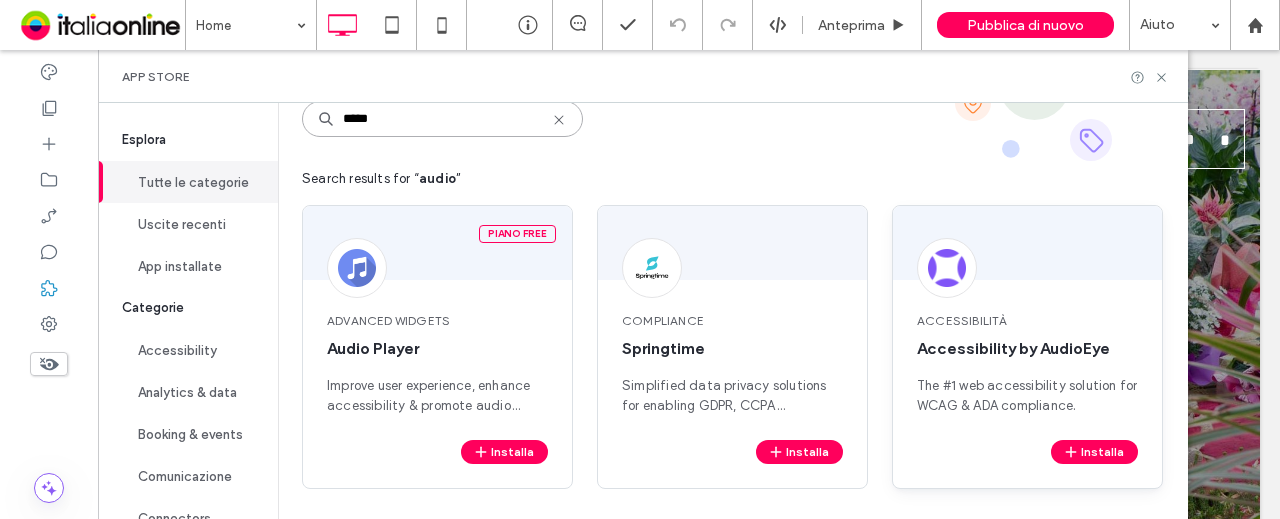 scroll, scrollTop: 106, scrollLeft: 0, axis: vertical 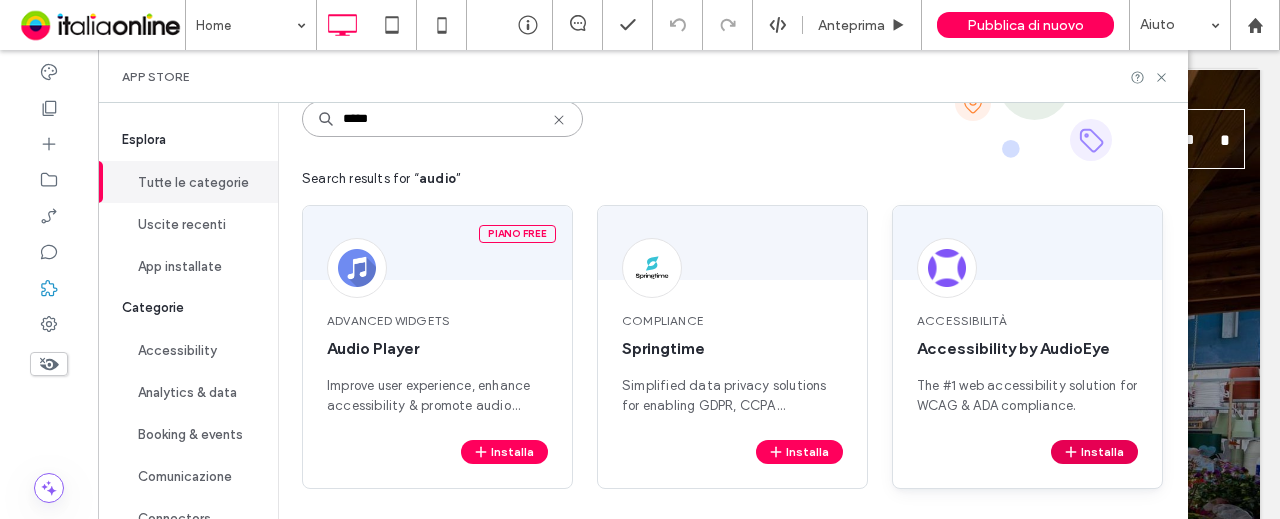 type on "*****" 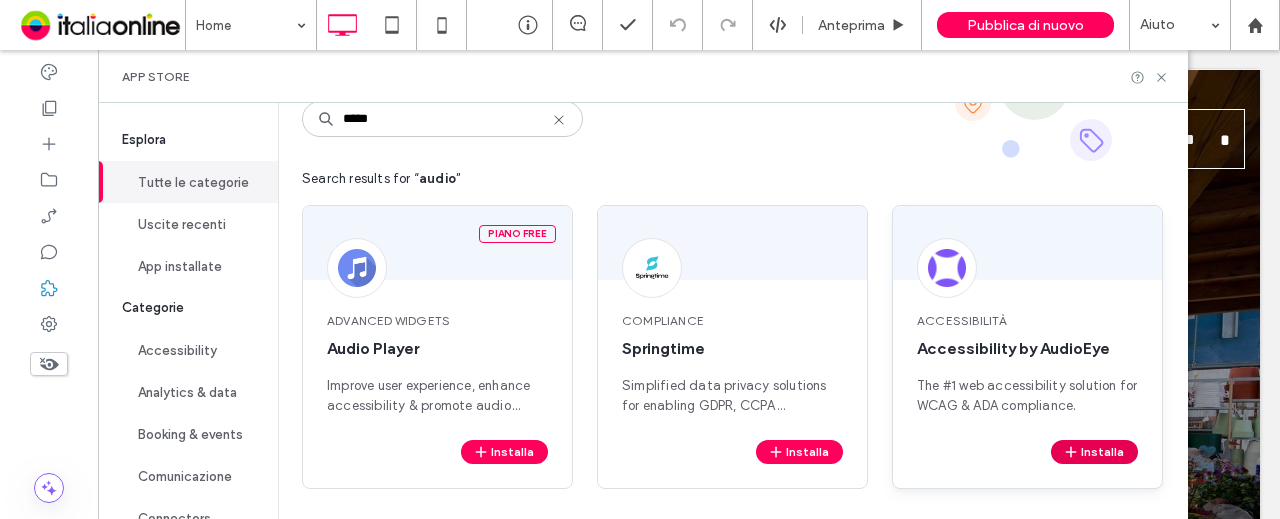 click on "Installa" at bounding box center (1094, 452) 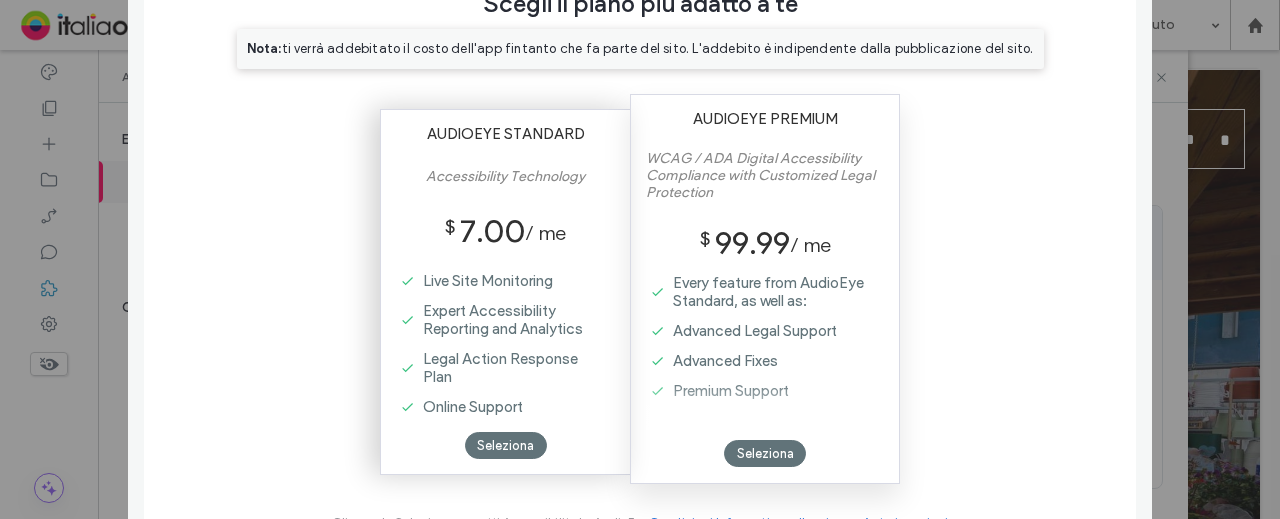 scroll, scrollTop: 142, scrollLeft: 0, axis: vertical 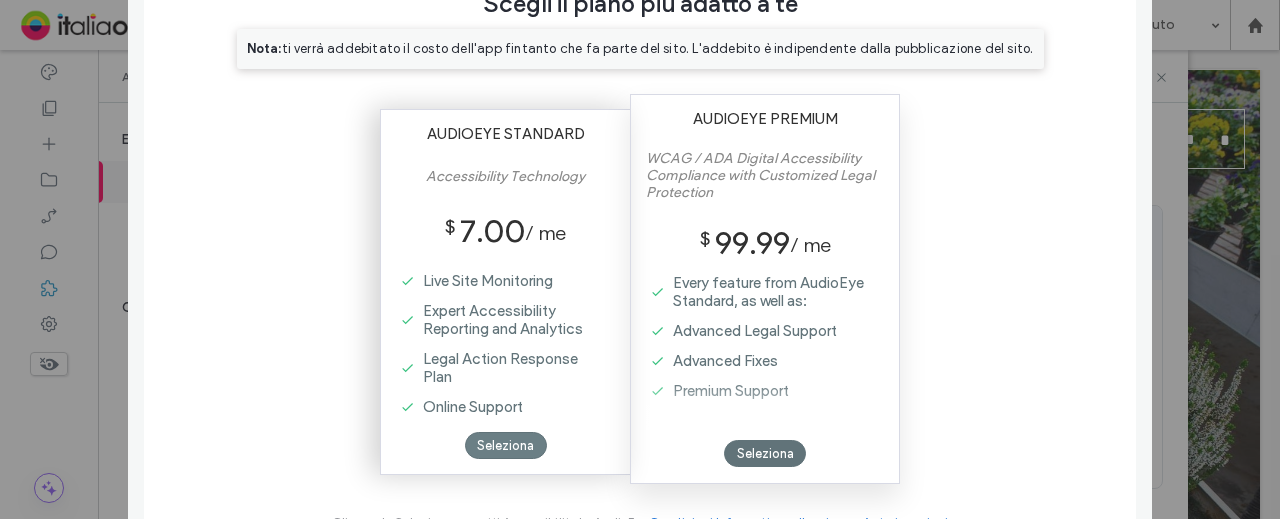 click on "Seleziona" at bounding box center [506, 445] 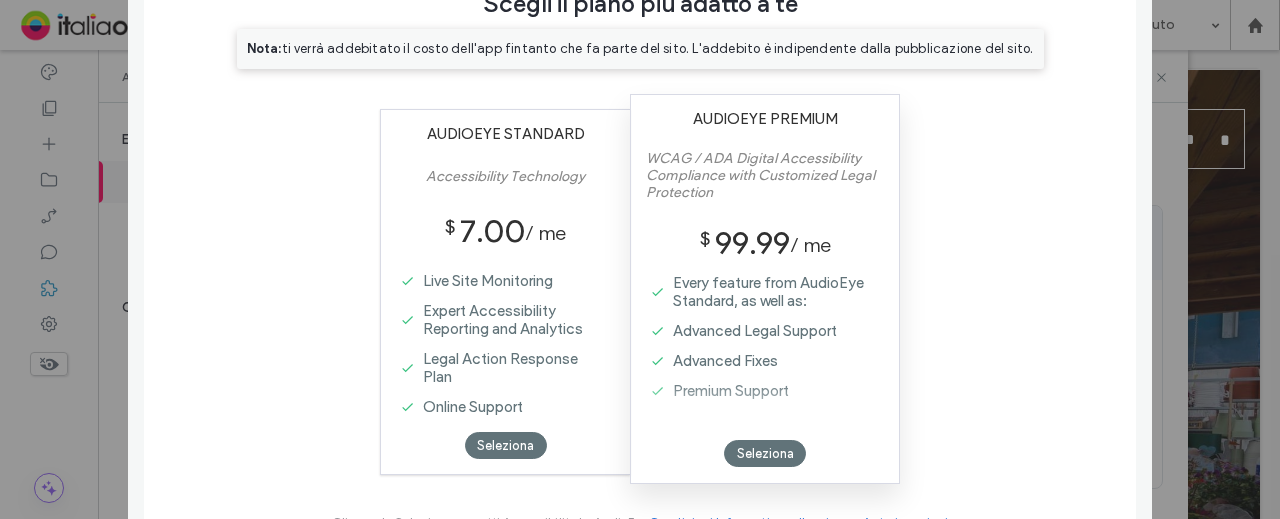 scroll, scrollTop: 0, scrollLeft: 0, axis: both 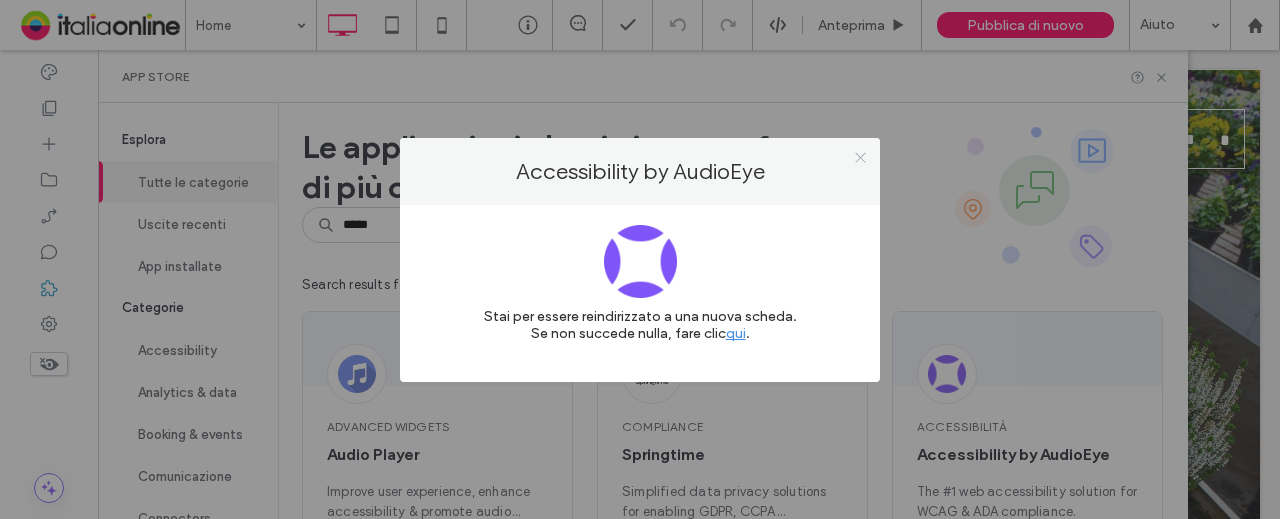 click 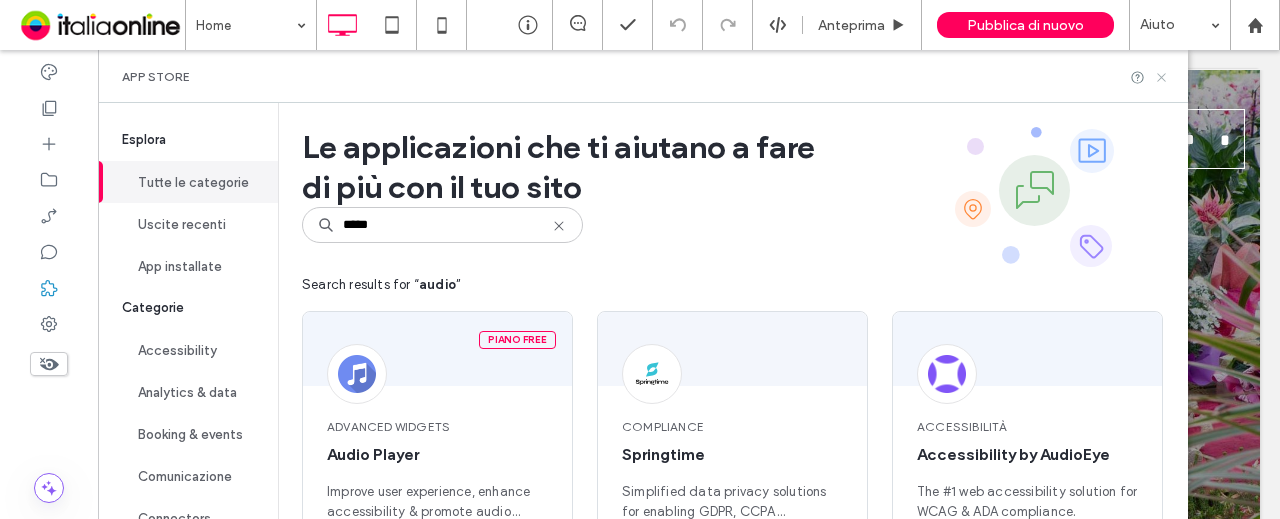 click 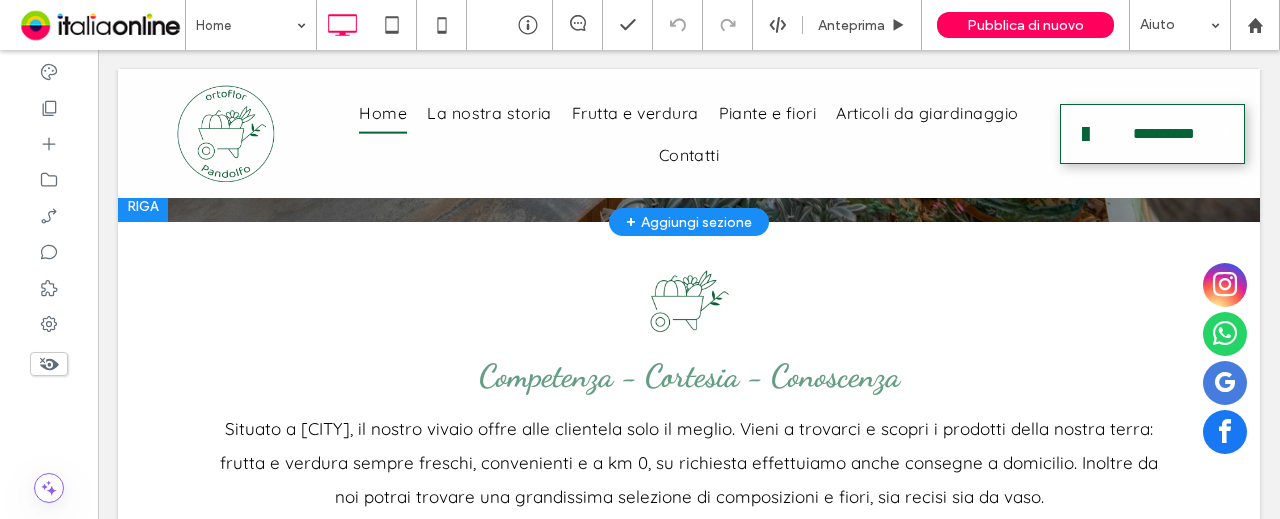 scroll, scrollTop: 400, scrollLeft: 0, axis: vertical 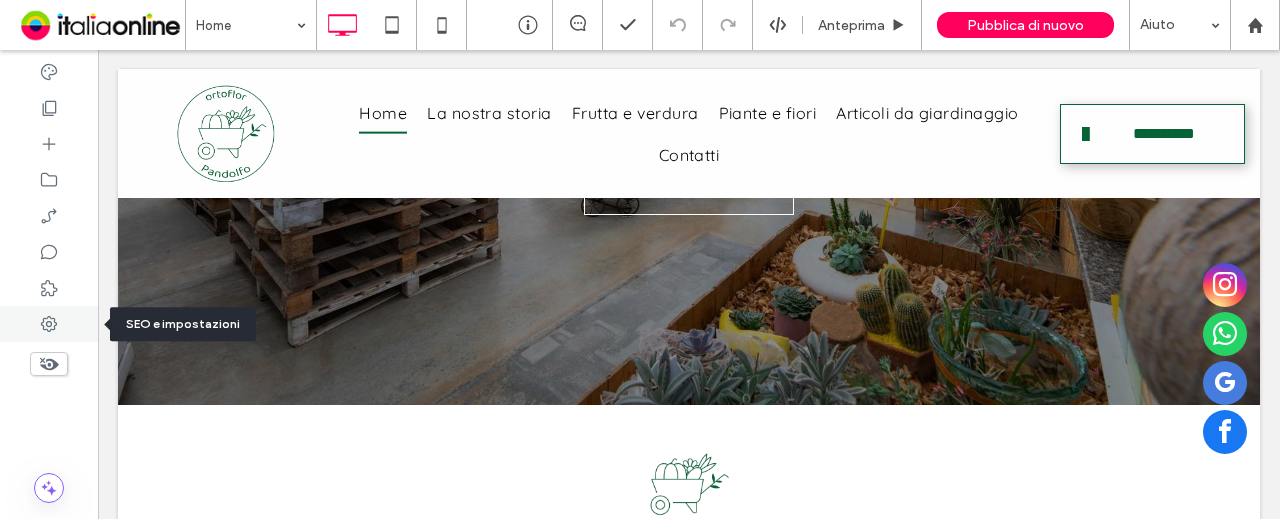 click 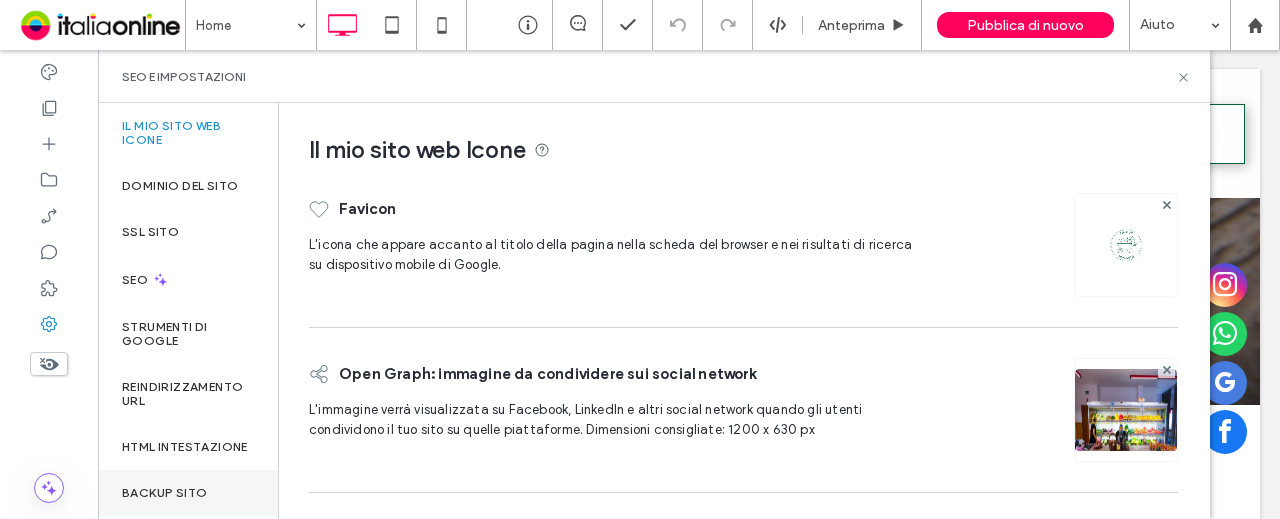 click on "Backup sito" at bounding box center [164, 493] 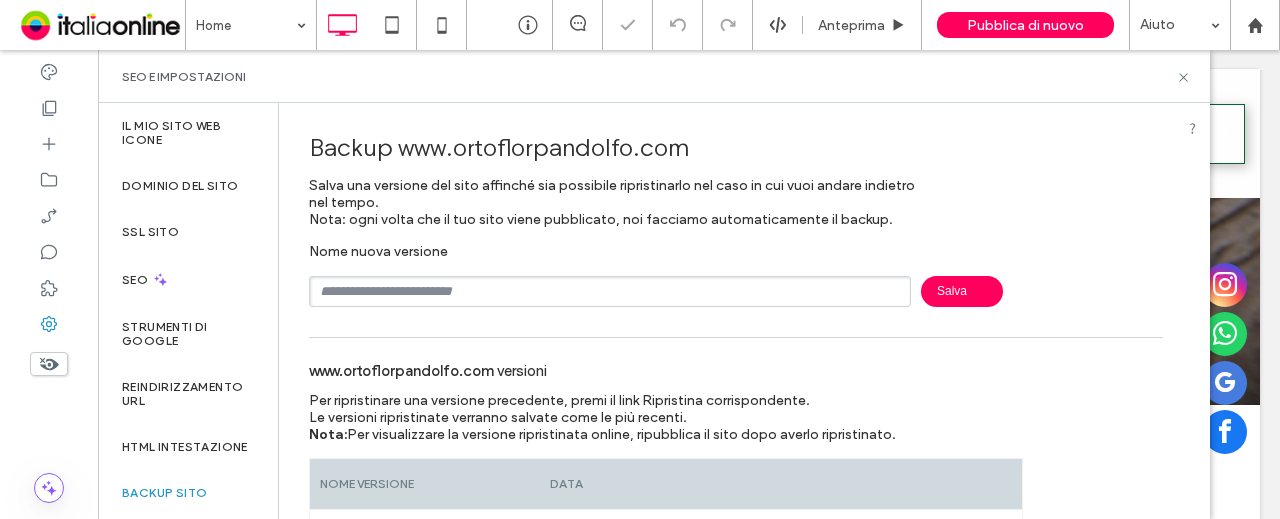 click at bounding box center (610, 291) 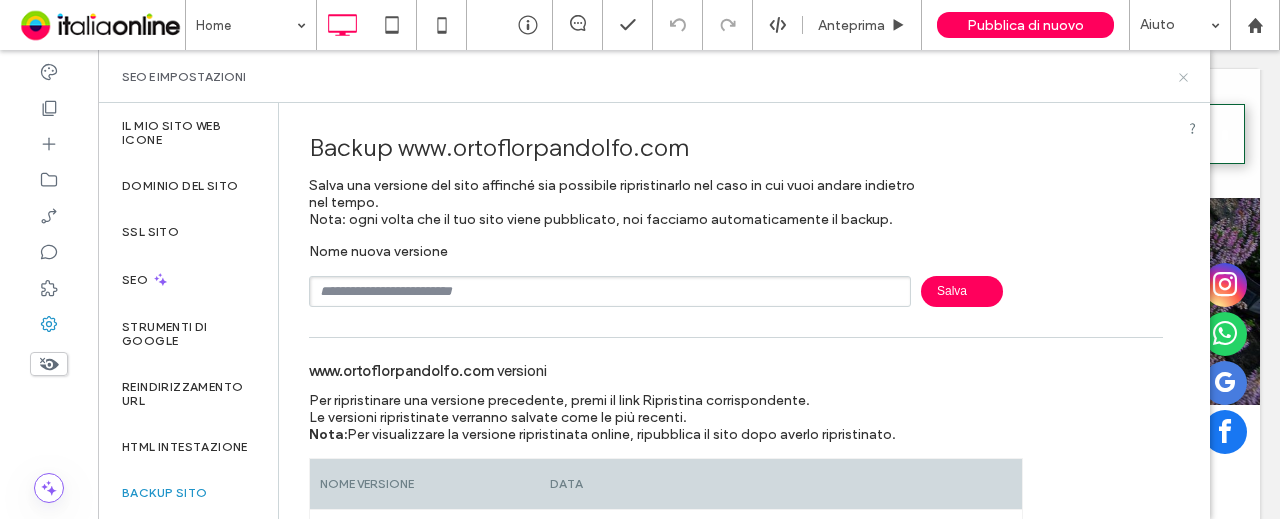 click 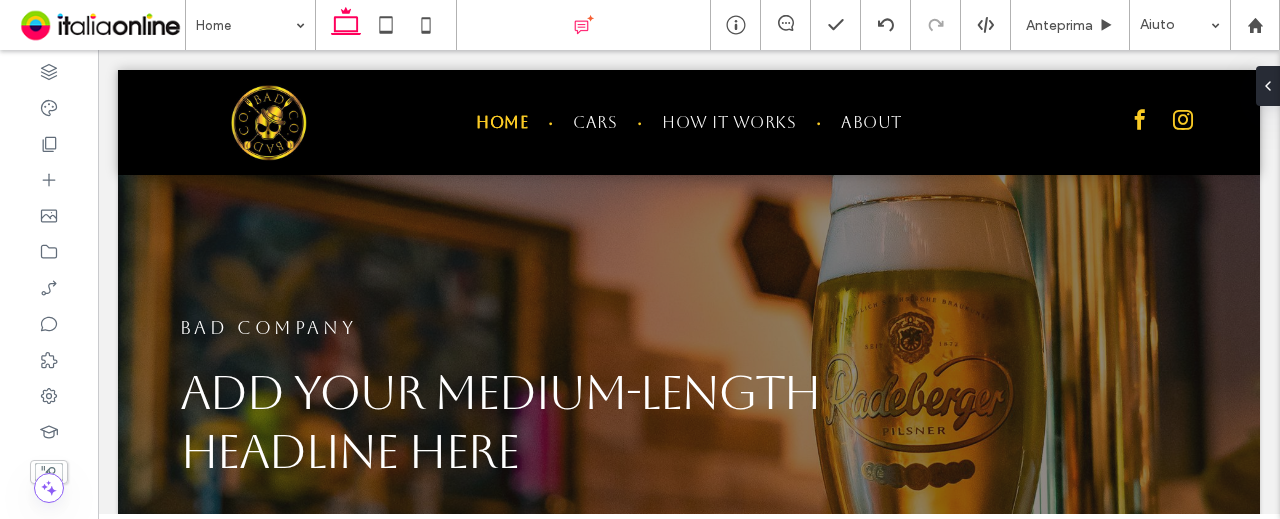 scroll, scrollTop: 3705, scrollLeft: 0, axis: vertical 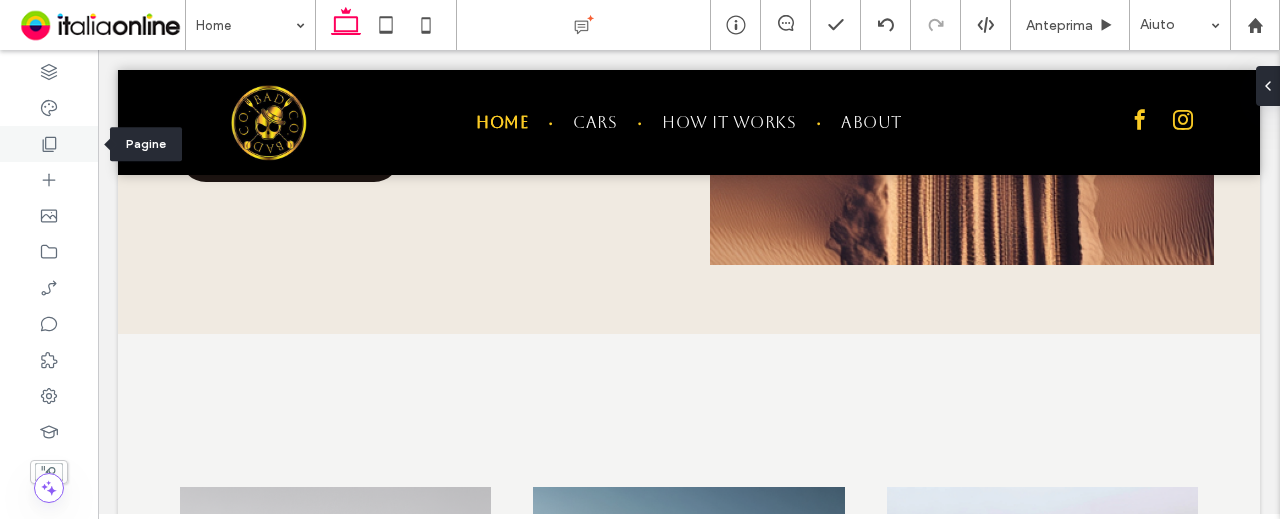 click at bounding box center (49, 144) 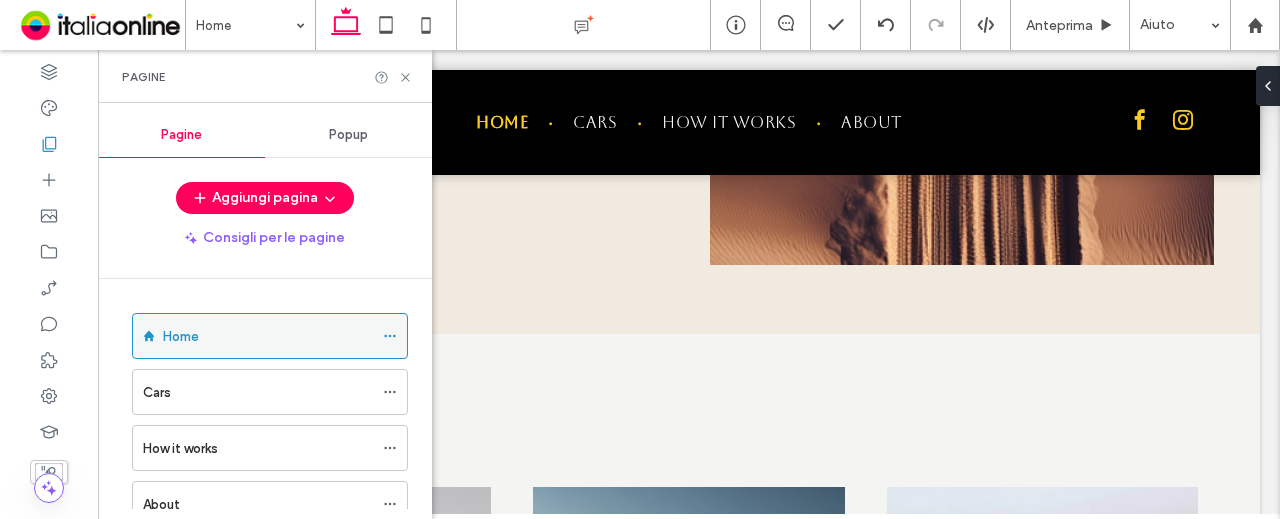 click 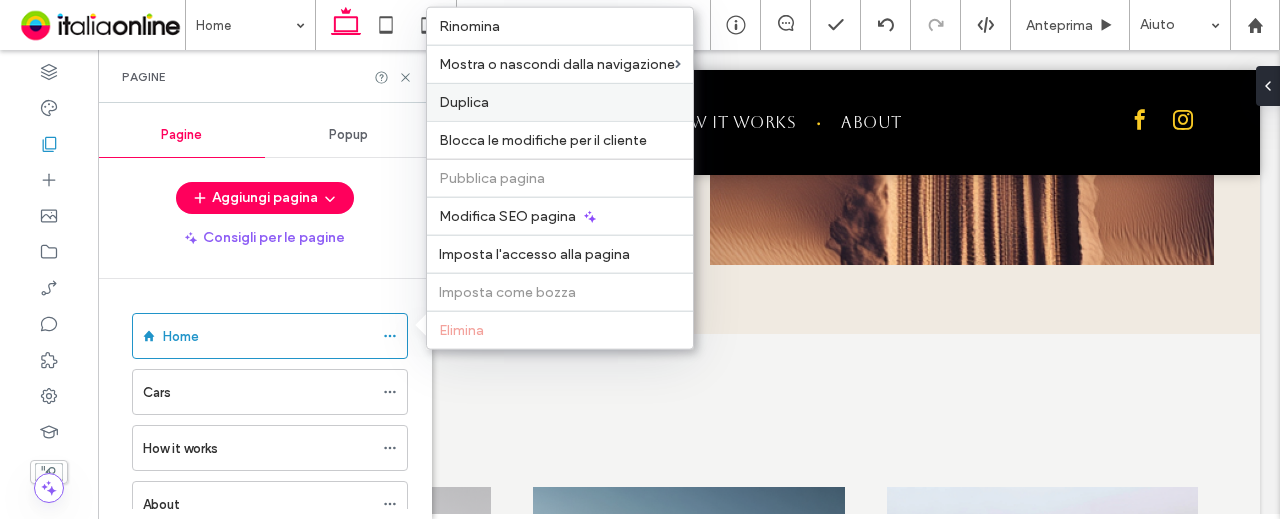 click on "Duplica" at bounding box center [560, 102] 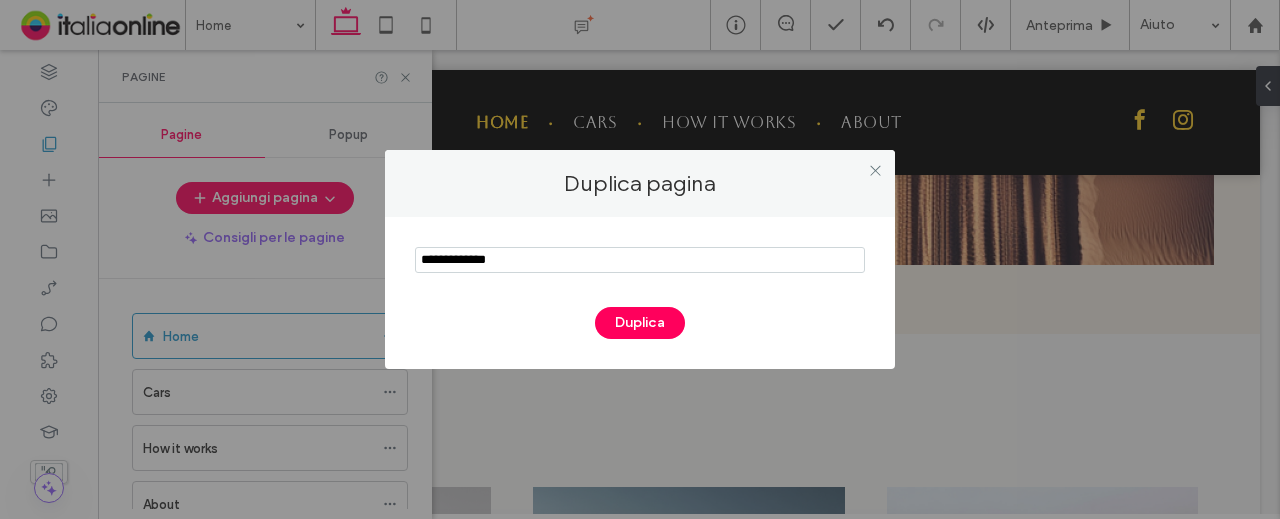 drag, startPoint x: 568, startPoint y: 267, endPoint x: 130, endPoint y: 261, distance: 438.0411 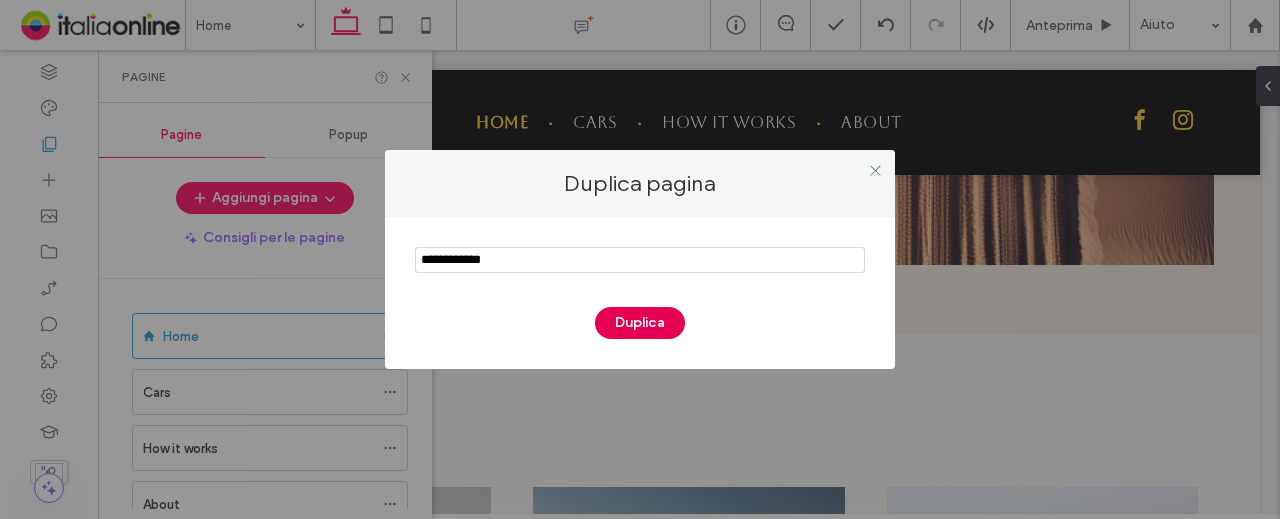 type on "**********" 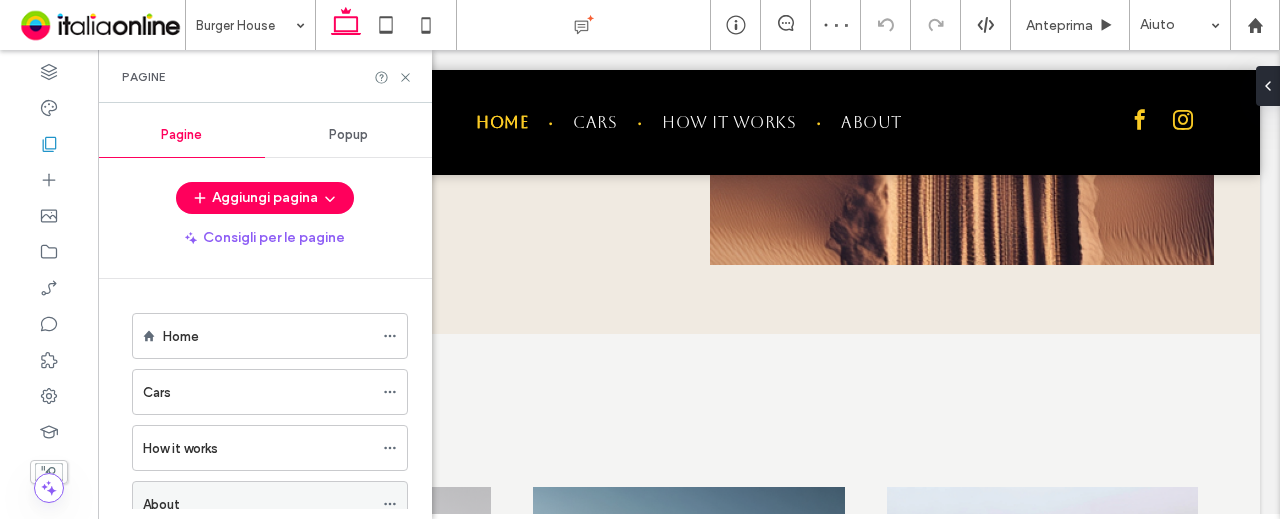 scroll, scrollTop: 100, scrollLeft: 0, axis: vertical 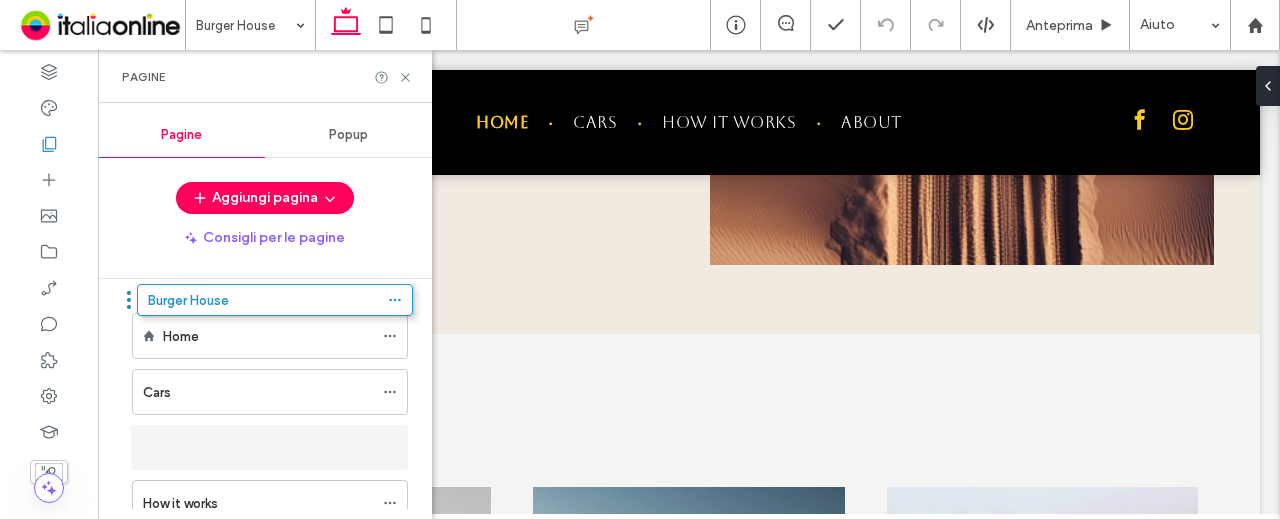 drag, startPoint x: 261, startPoint y: 495, endPoint x: 266, endPoint y: 290, distance: 205.06097 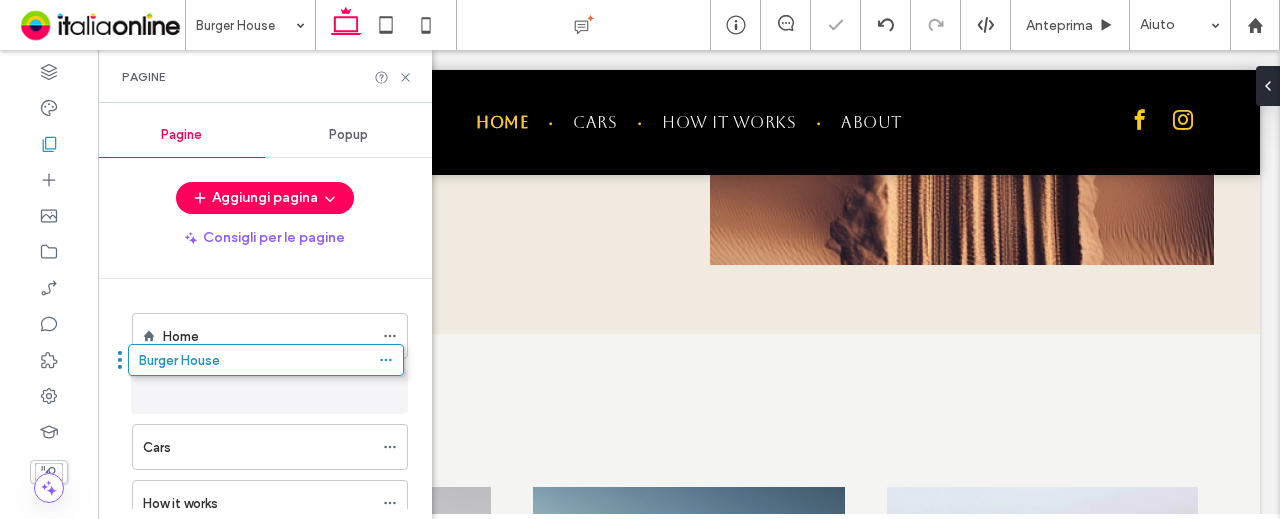 drag, startPoint x: 248, startPoint y: 444, endPoint x: 244, endPoint y: 365, distance: 79.101204 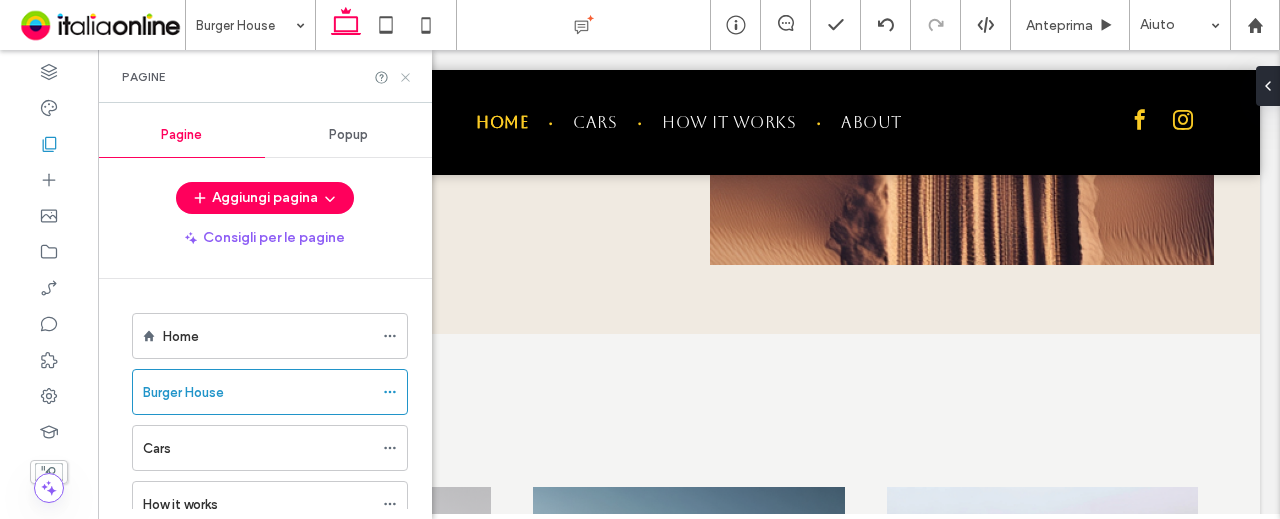 click 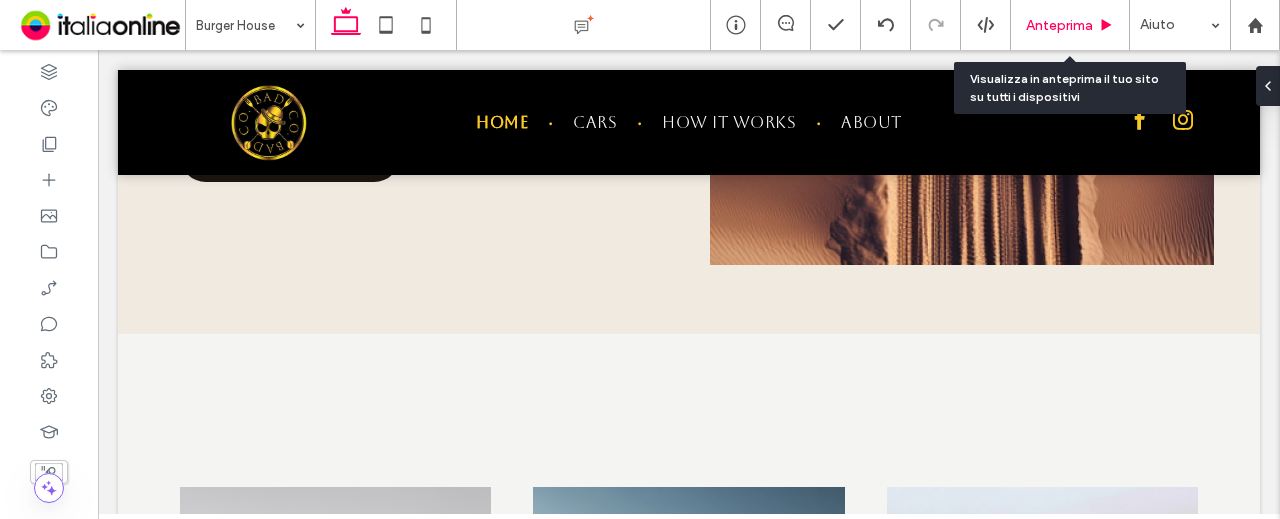 click on "Anteprima" at bounding box center [1059, 25] 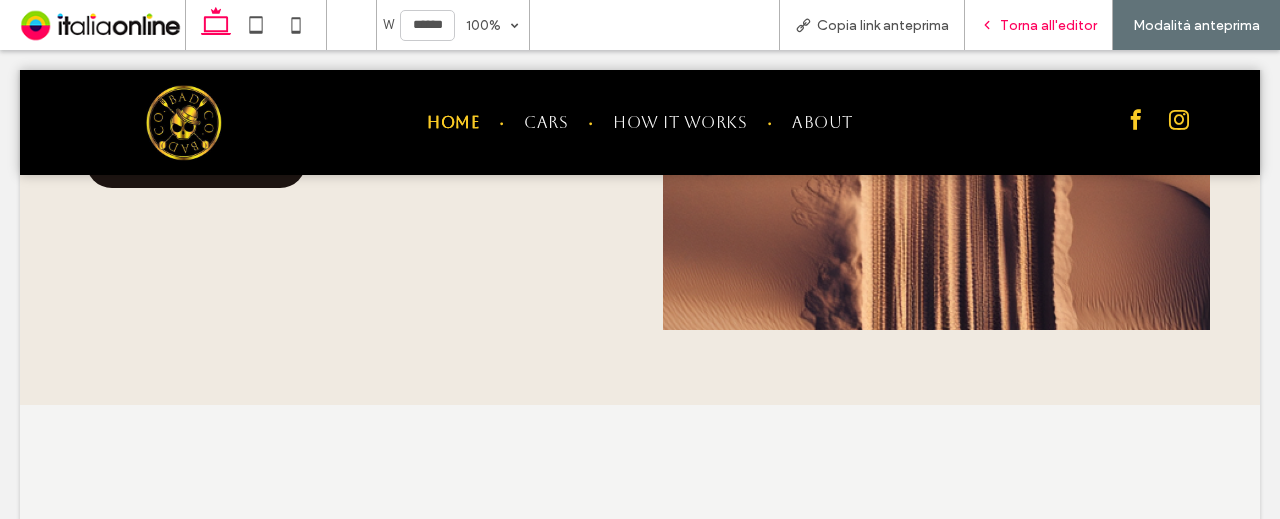 click on "Torna all'editor" at bounding box center [1048, 25] 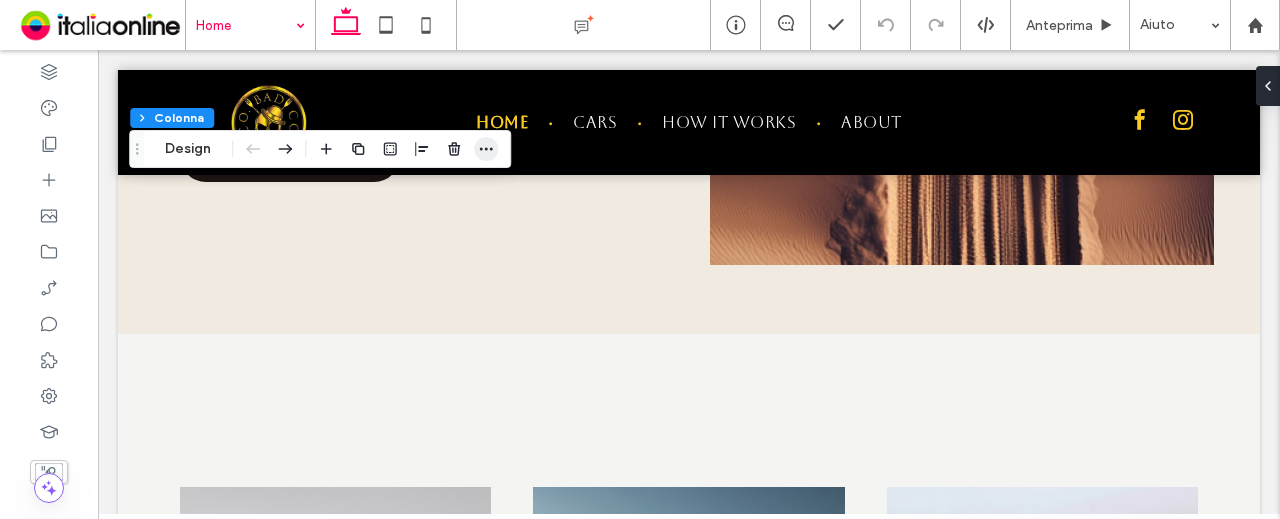 click 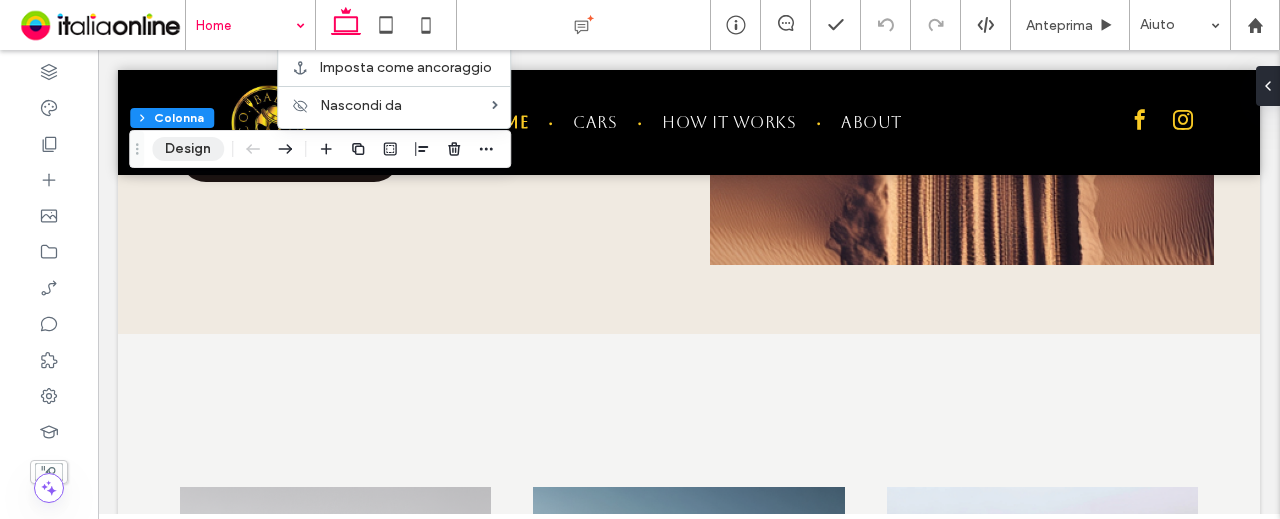 click on "Design" at bounding box center (188, 149) 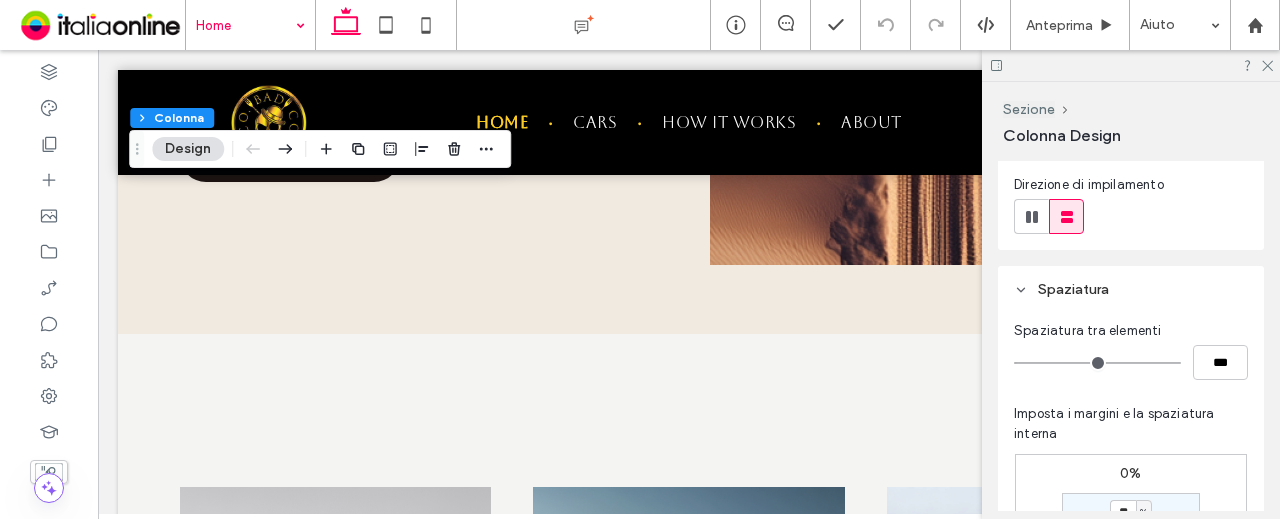 scroll, scrollTop: 300, scrollLeft: 0, axis: vertical 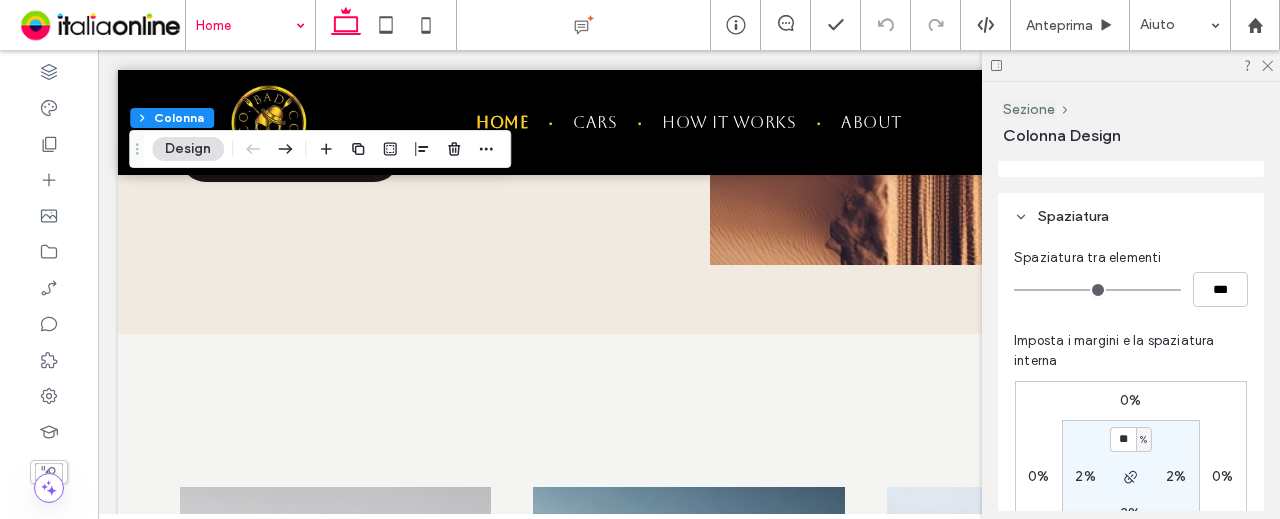 type on "**" 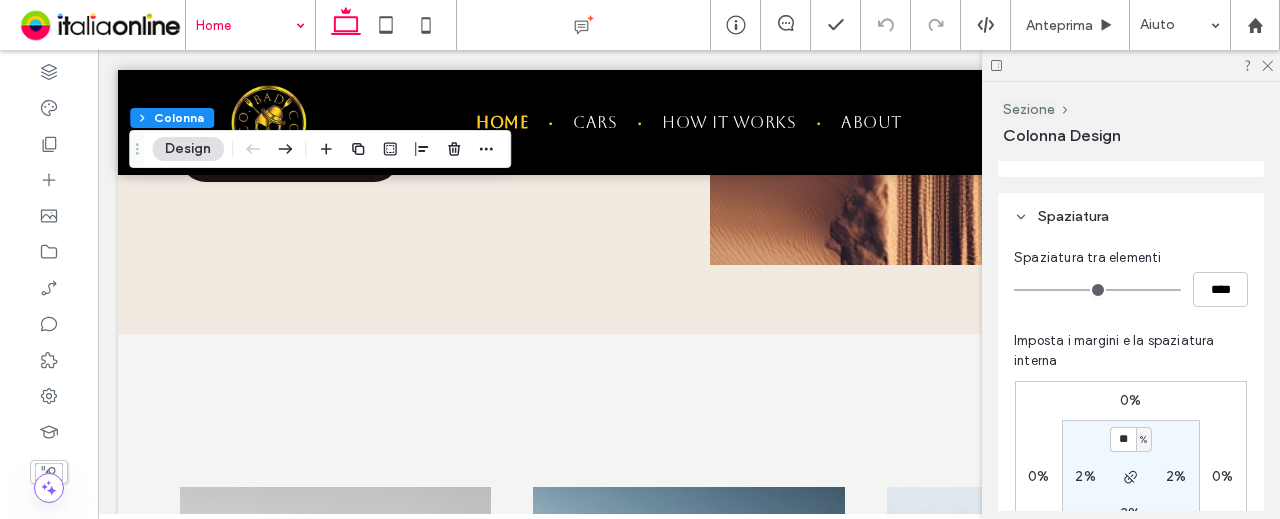 type on "**" 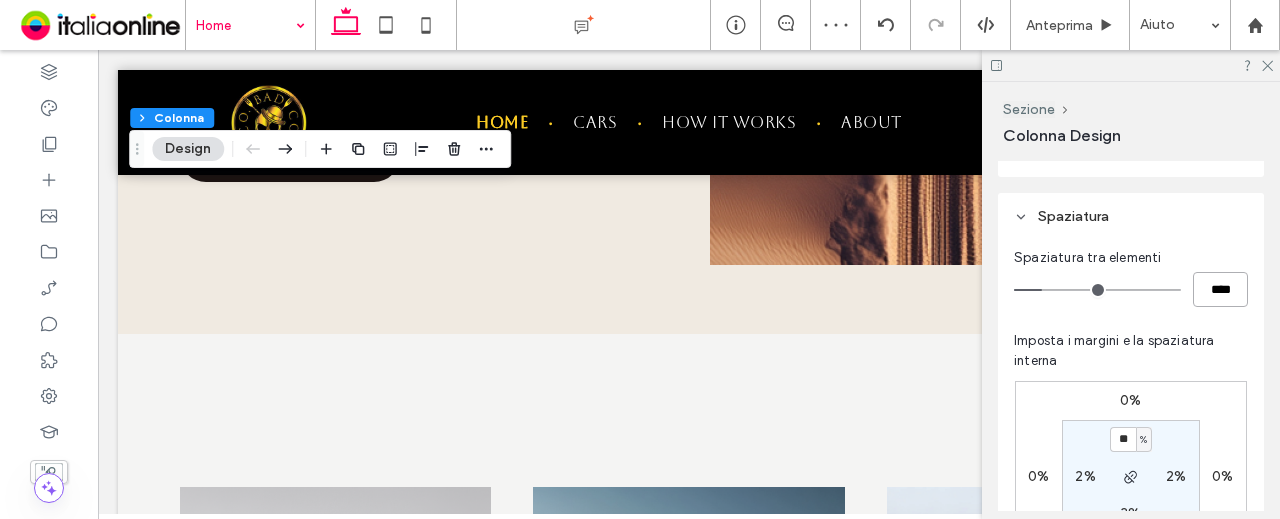 click on "****" at bounding box center [1220, 289] 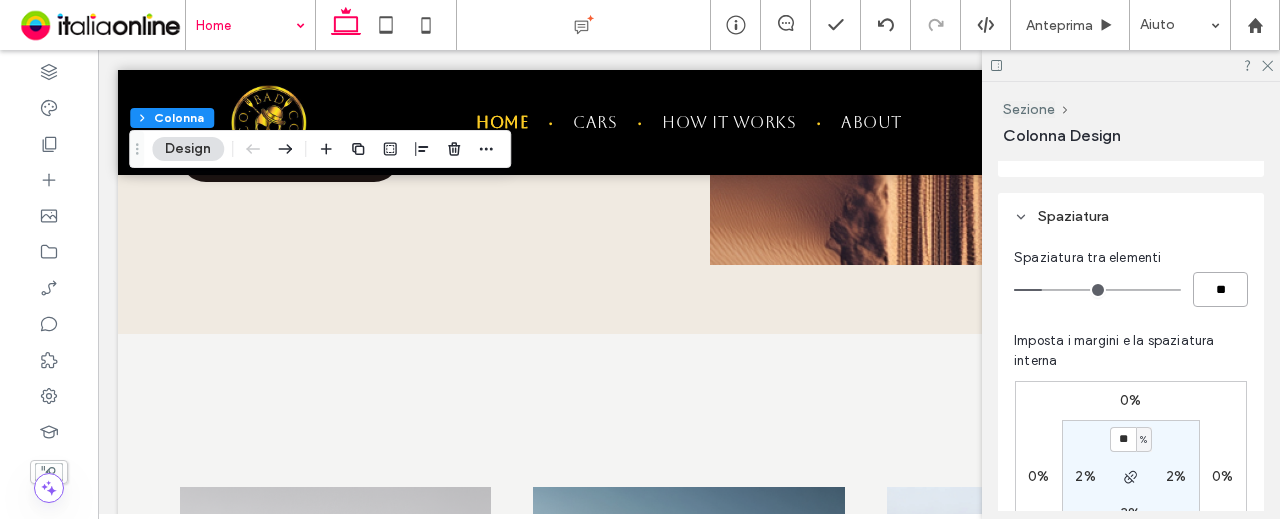 type on "**" 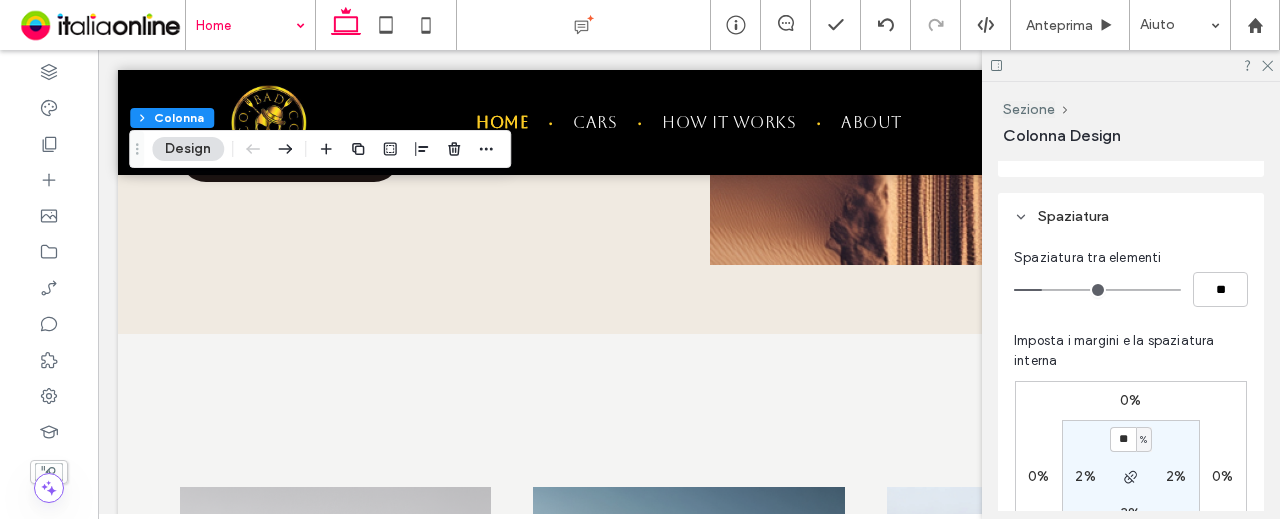 type on "**" 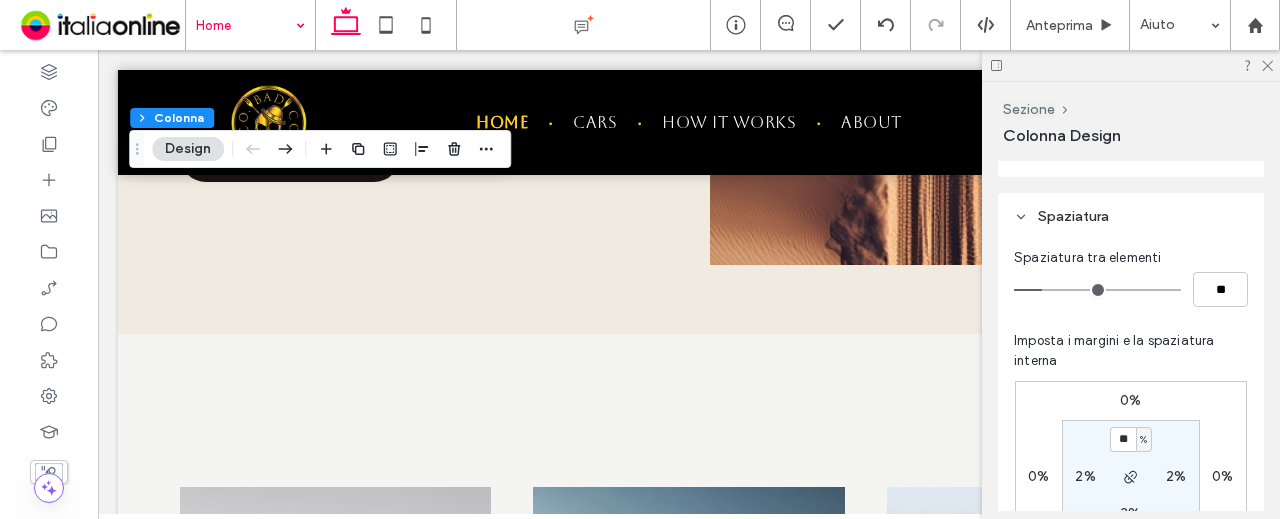 type on "****" 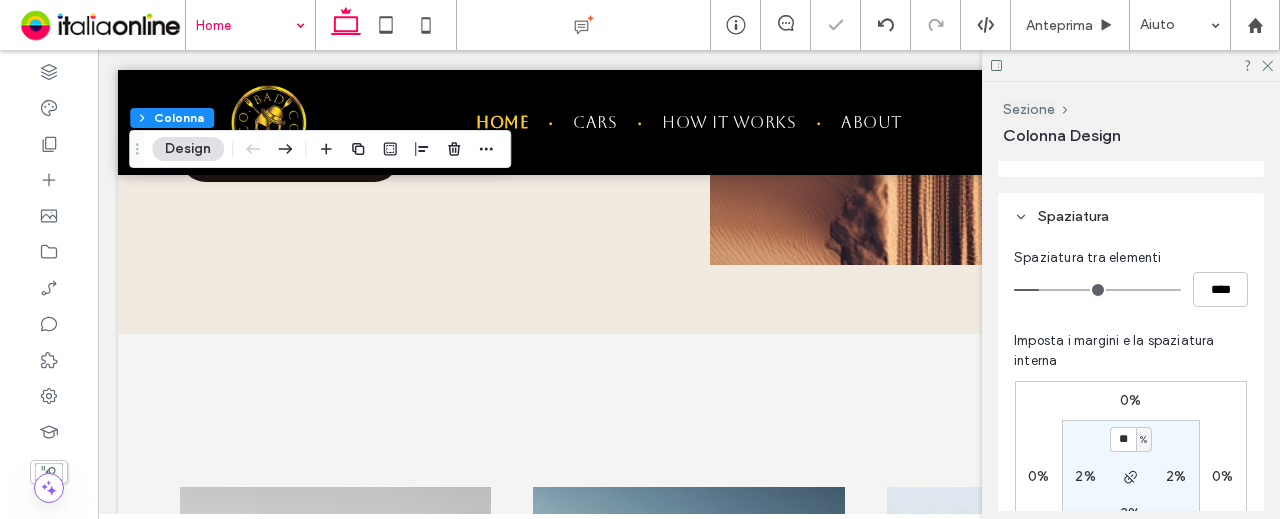 click on "Spaziatura tra elementi **** Imposta i margini e la spaziatura interna 0% 0% 0% 0% ** % 2% 3% 2% Reimposta spaziatura interna" at bounding box center (1131, 445) 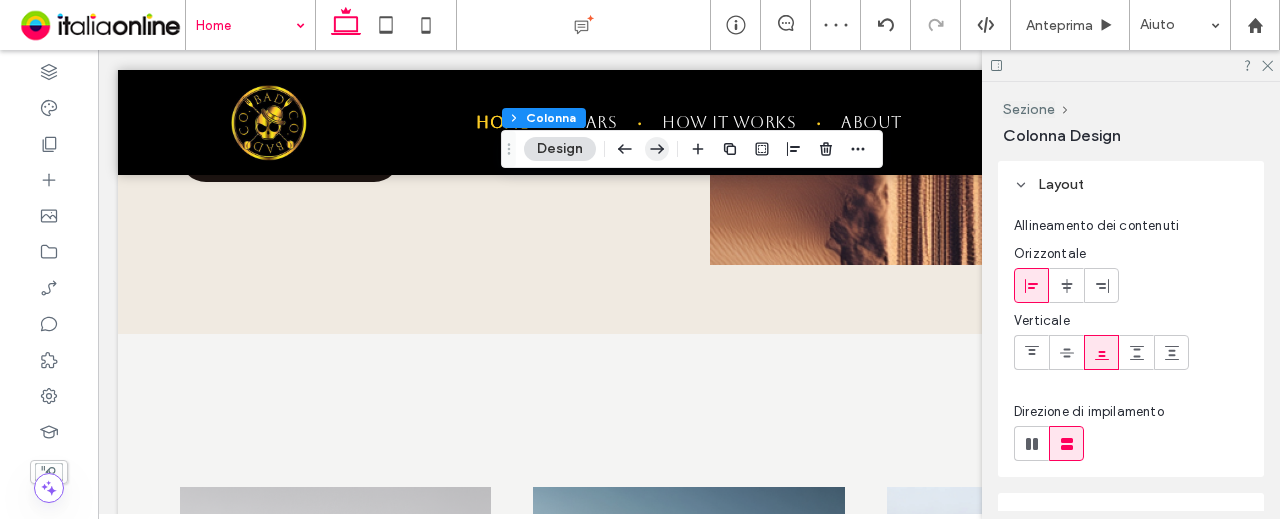 drag, startPoint x: 570, startPoint y: 145, endPoint x: 645, endPoint y: 153, distance: 75.42546 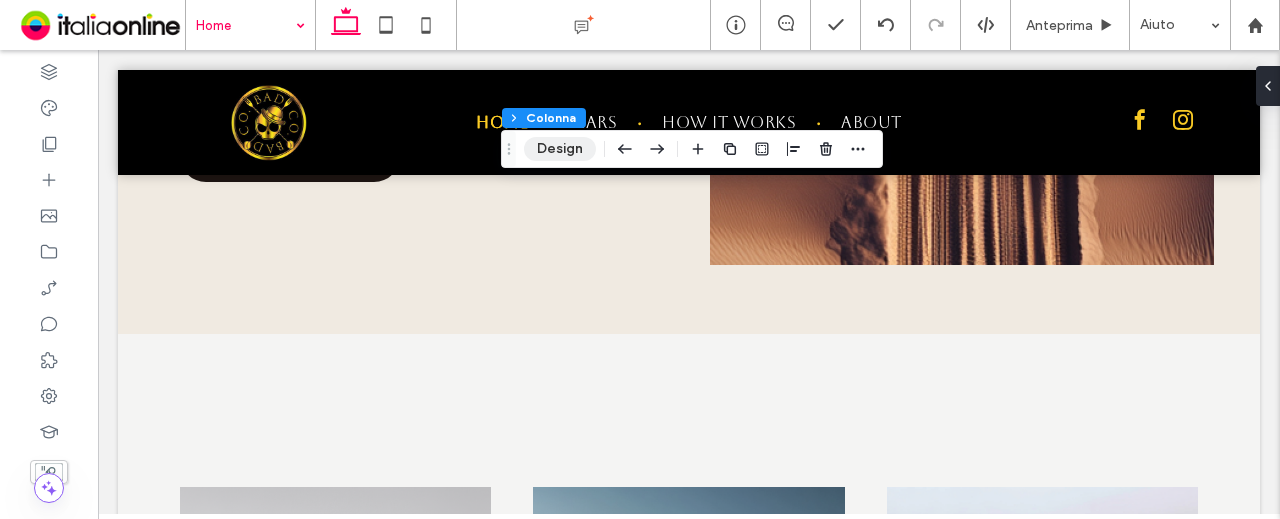 click on "Design" at bounding box center [560, 149] 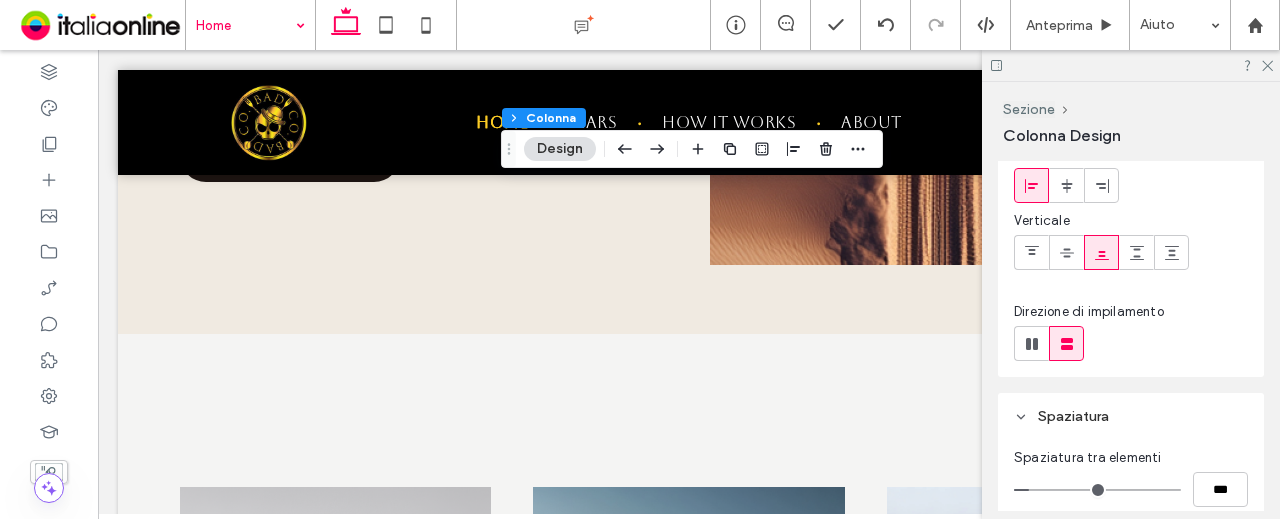 scroll, scrollTop: 200, scrollLeft: 0, axis: vertical 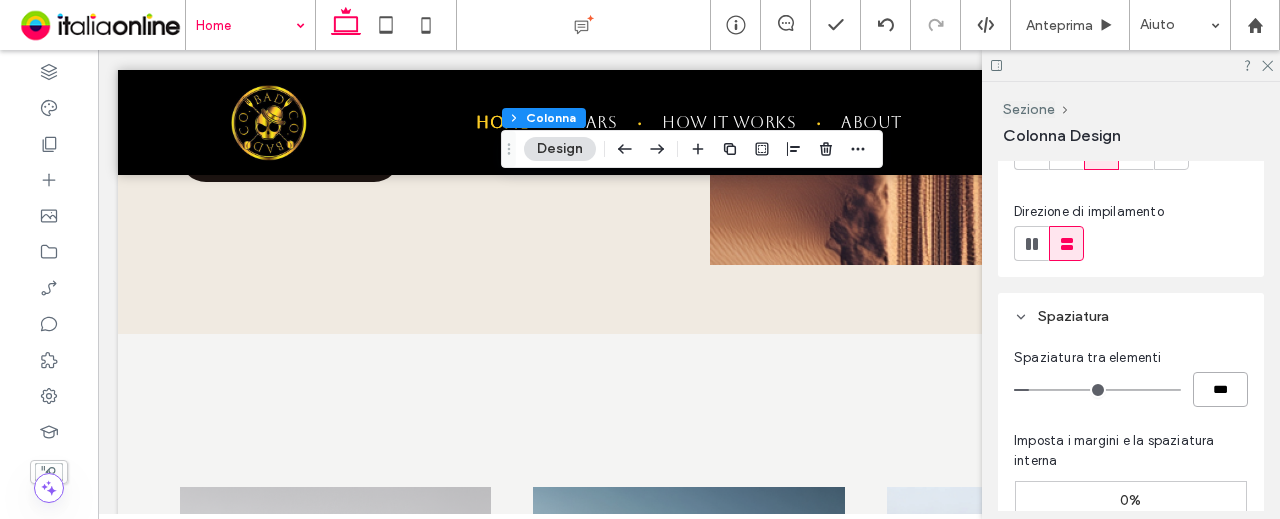 click on "***" at bounding box center [1220, 389] 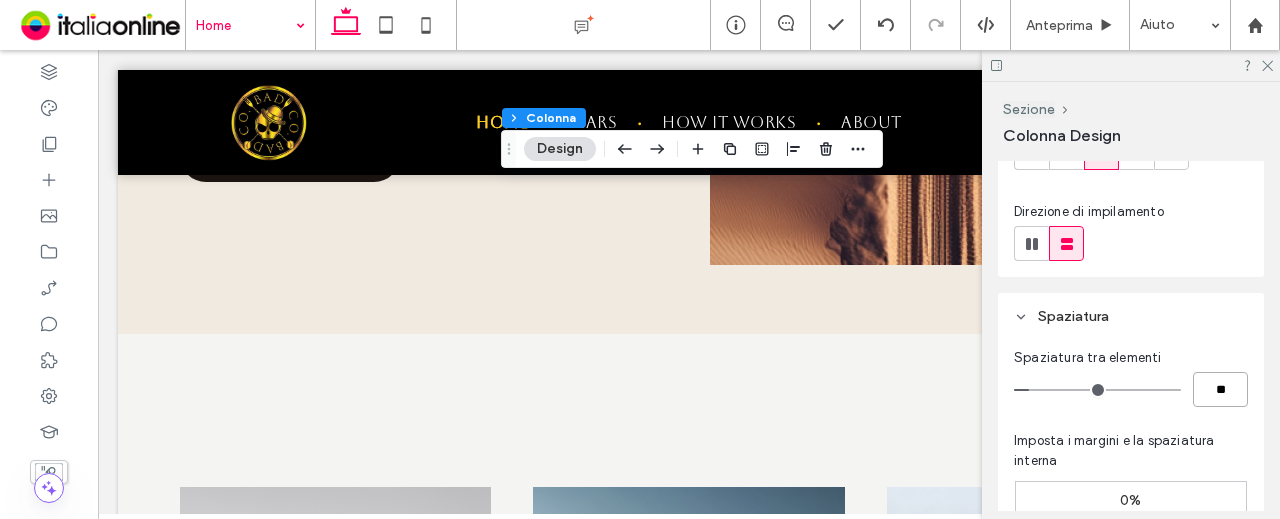 type on "**" 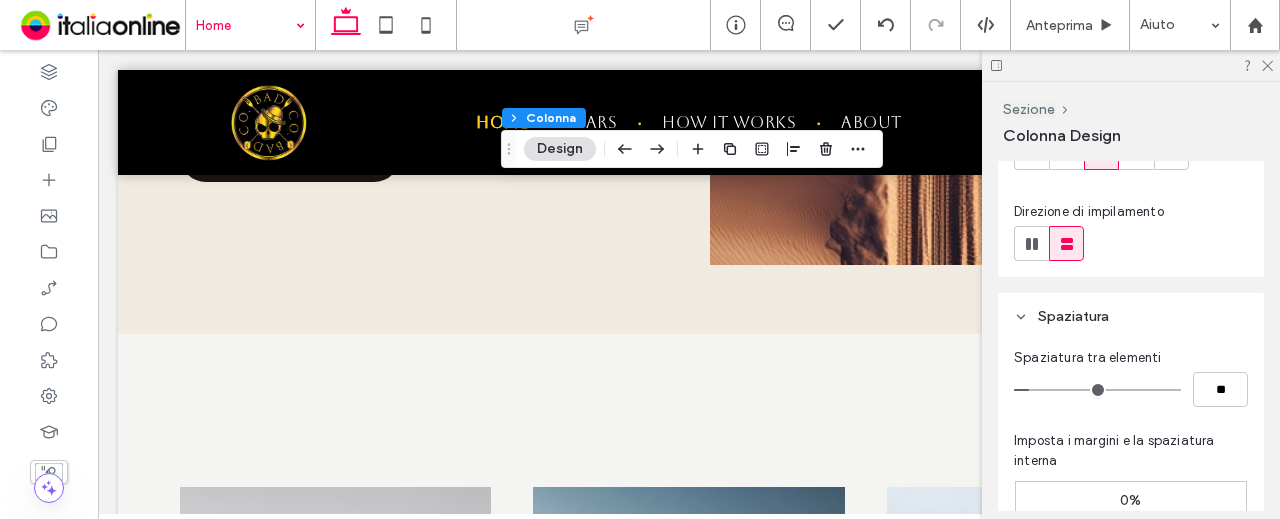 type on "**" 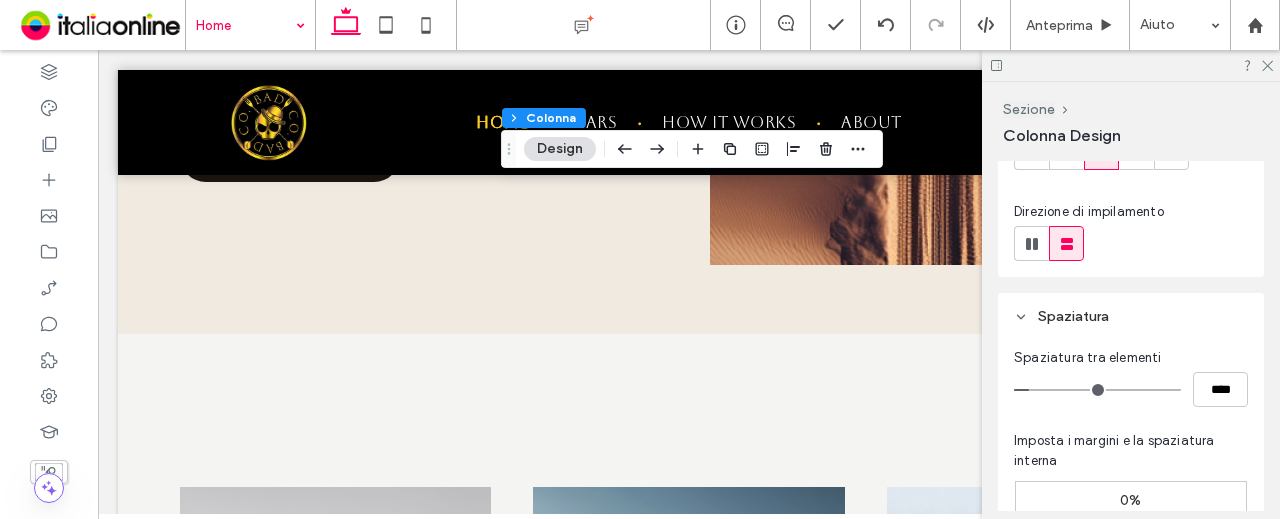click on "Spaziatura tra elementi" at bounding box center [1131, 358] 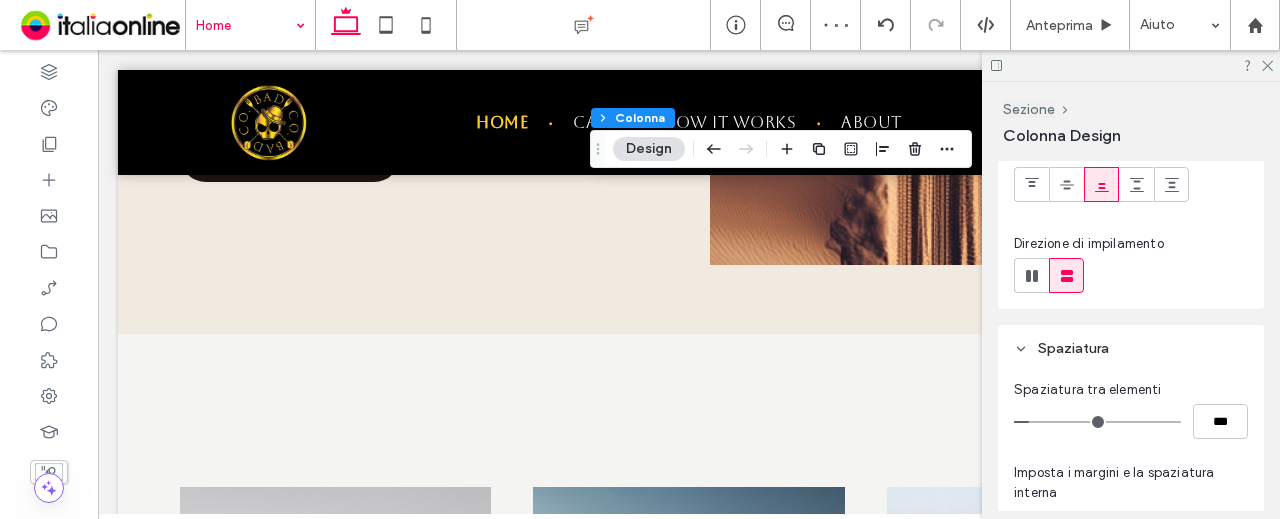 scroll, scrollTop: 300, scrollLeft: 0, axis: vertical 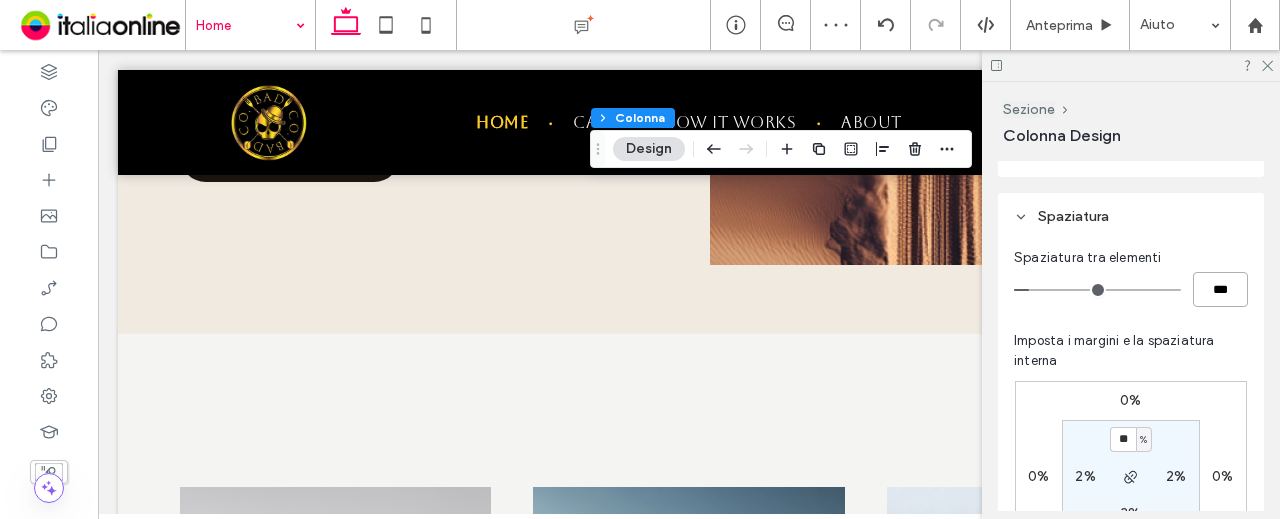click on "***" at bounding box center (1220, 289) 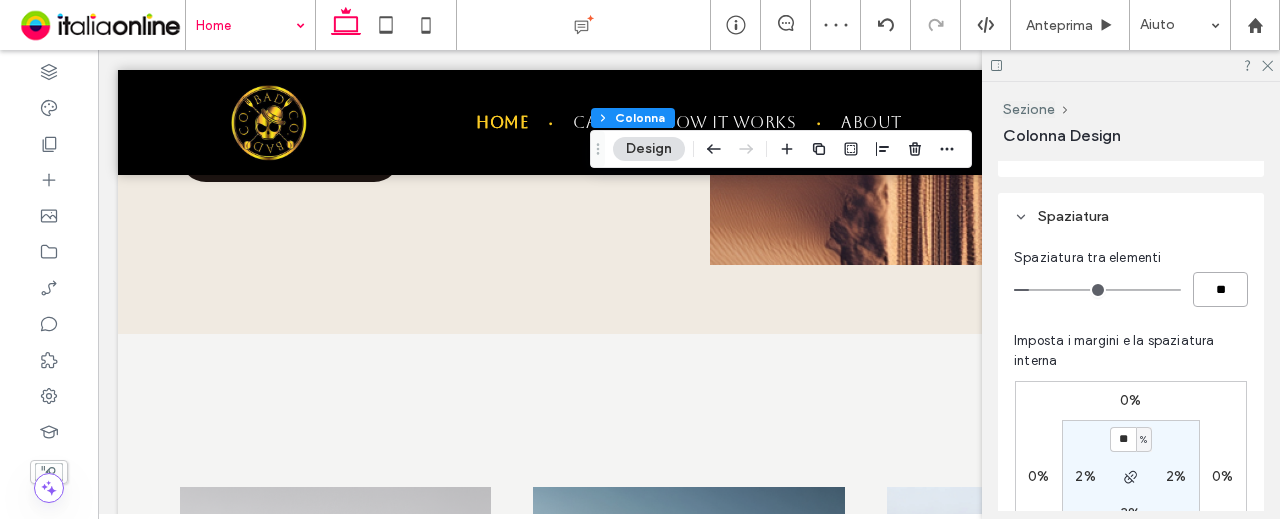 type on "**" 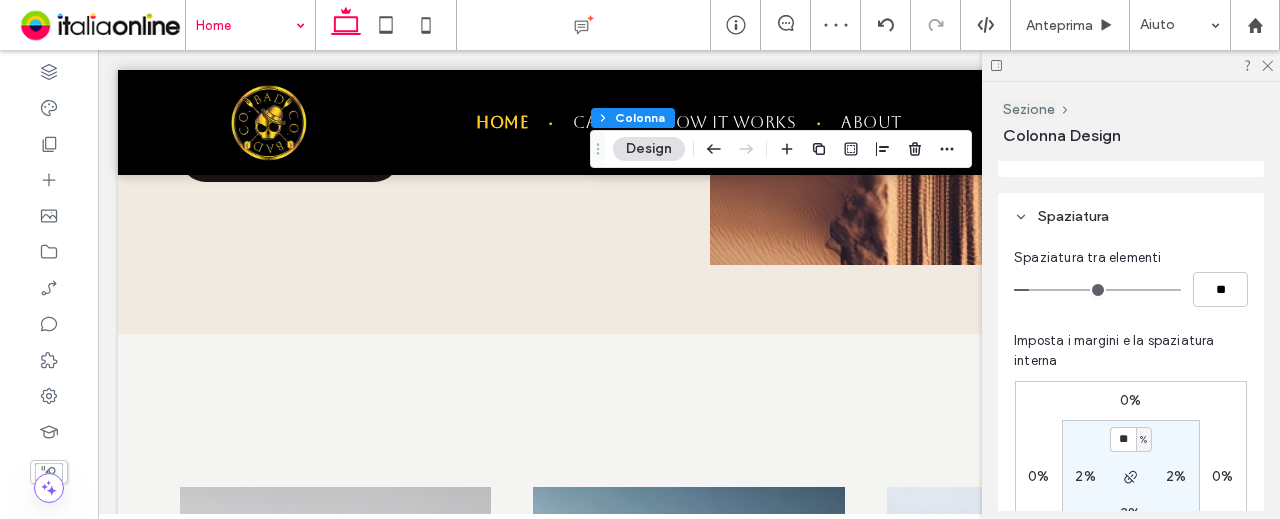 type on "**" 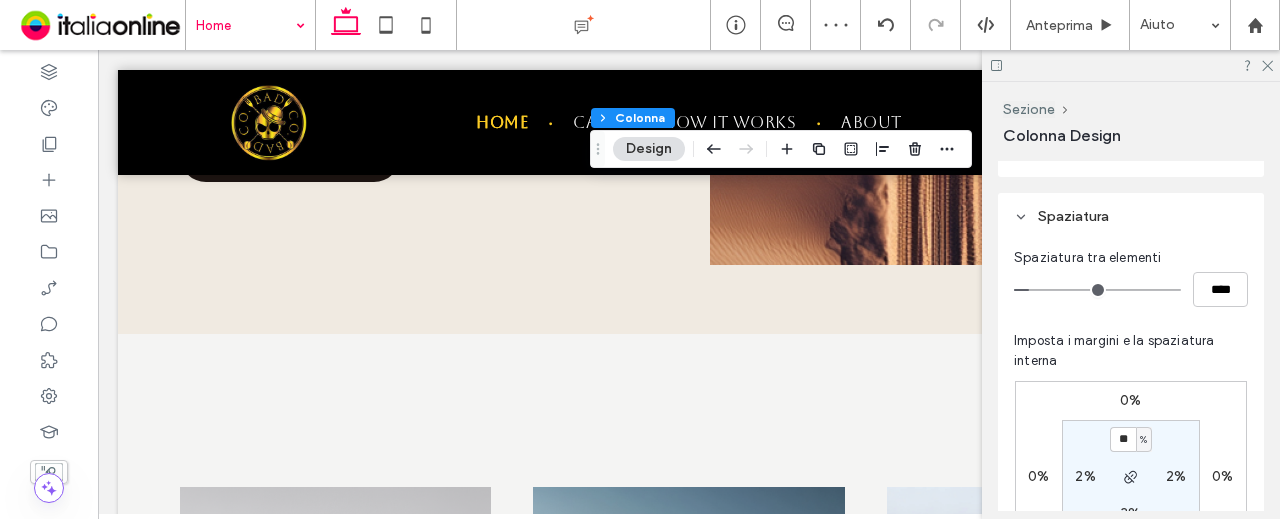 click on "Spaziatura tra elementi" at bounding box center (1131, 258) 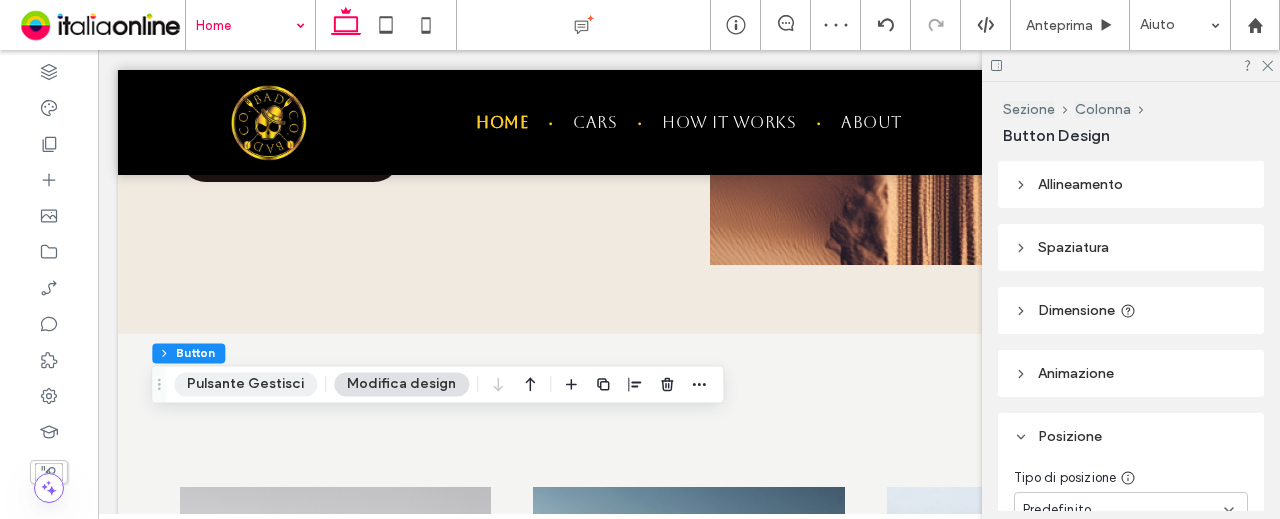 click on "Pulsante Gestisci" at bounding box center (245, 384) 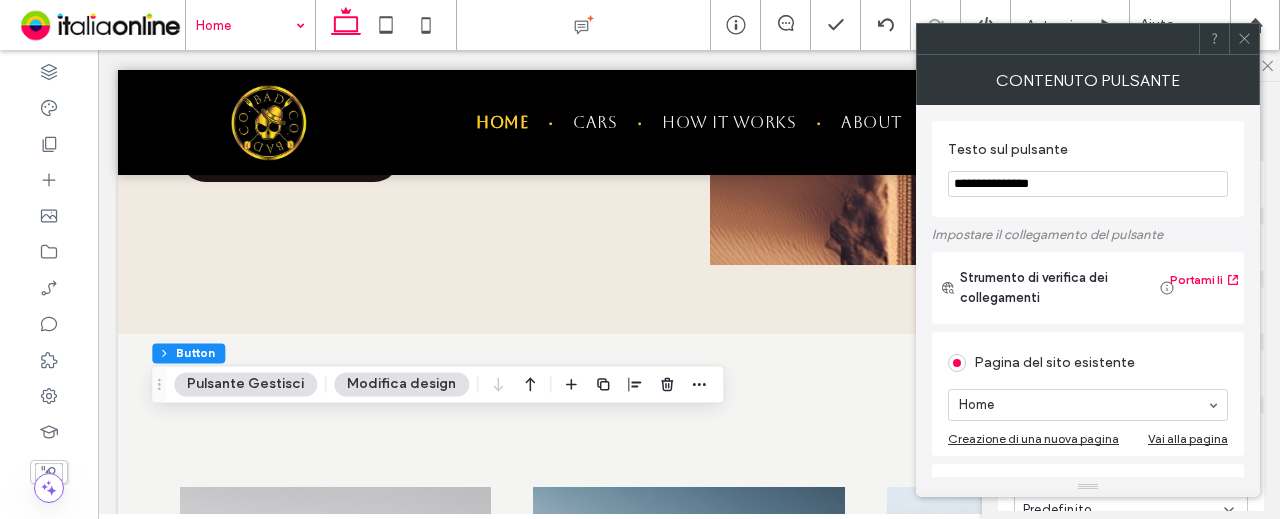 type on "**********" 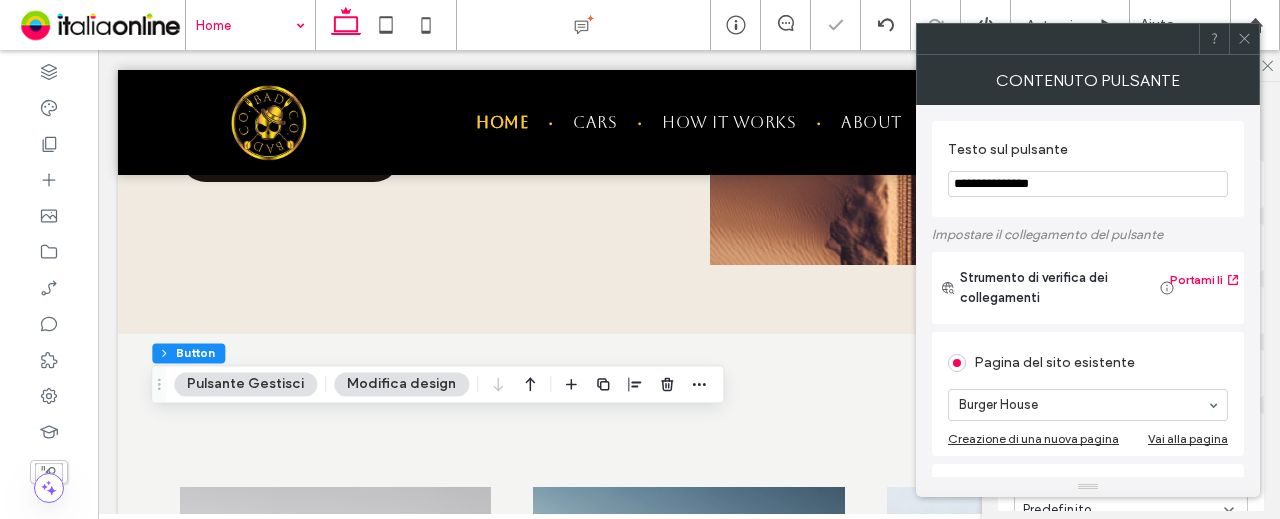 click 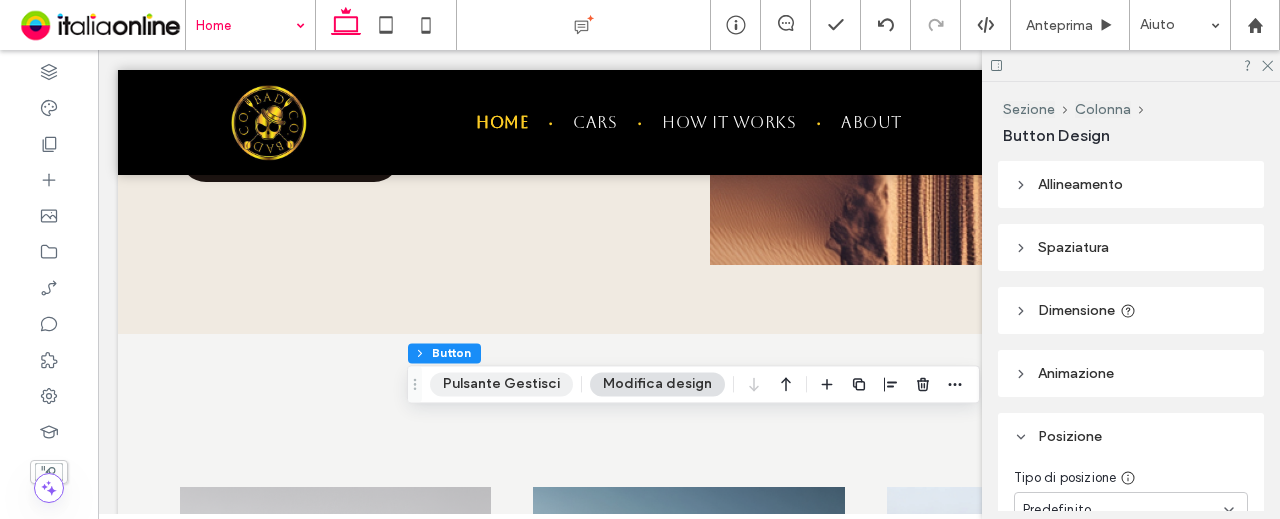 click on "Pulsante Gestisci" at bounding box center [501, 384] 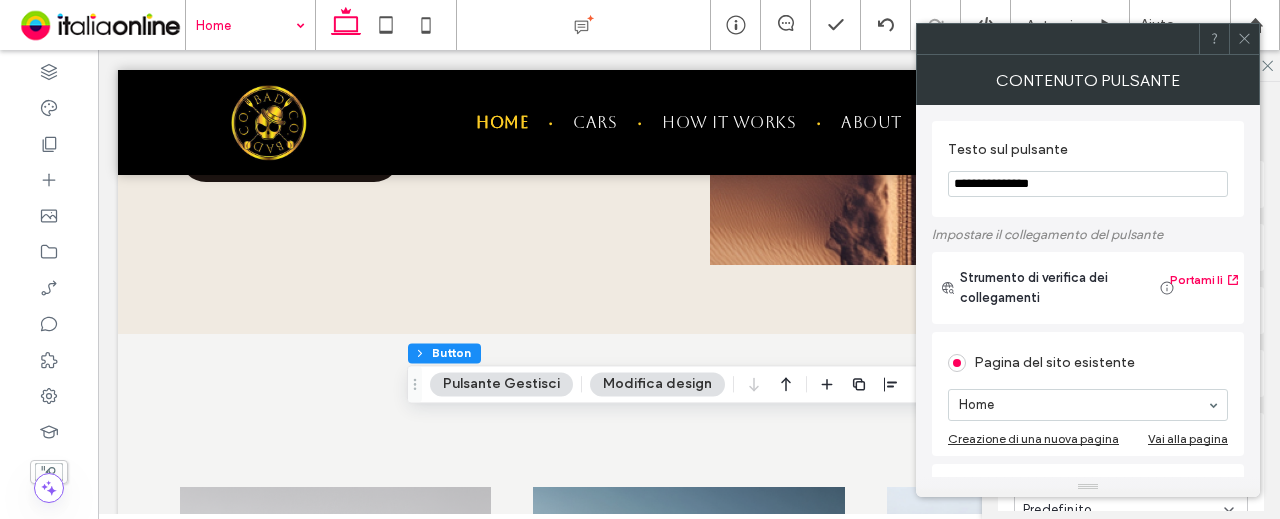 click on "**********" at bounding box center (1088, 184) 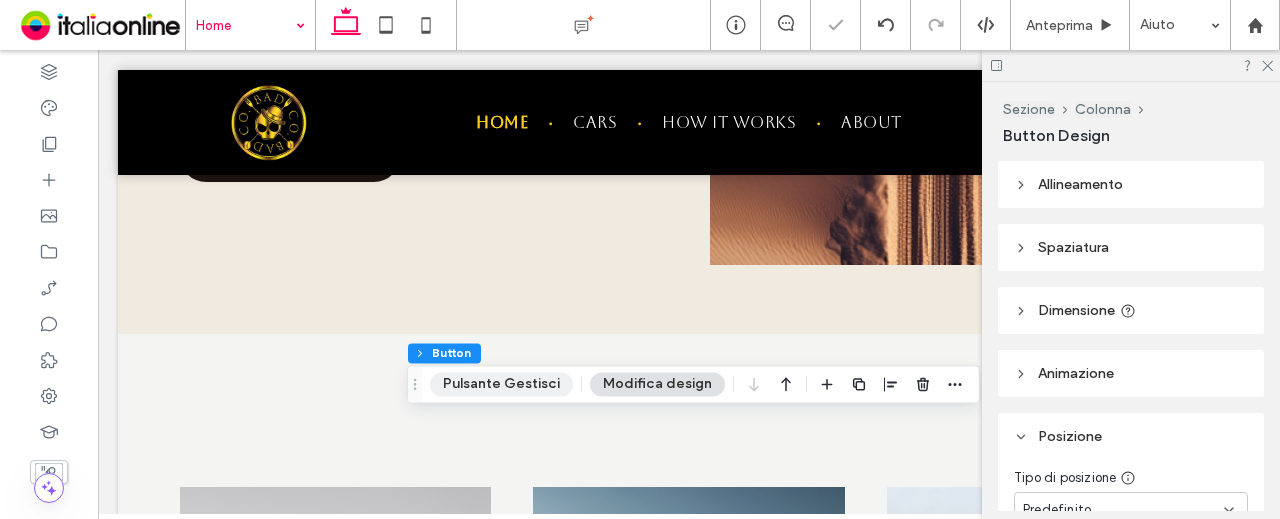 click on "Pulsante Gestisci" at bounding box center (501, 384) 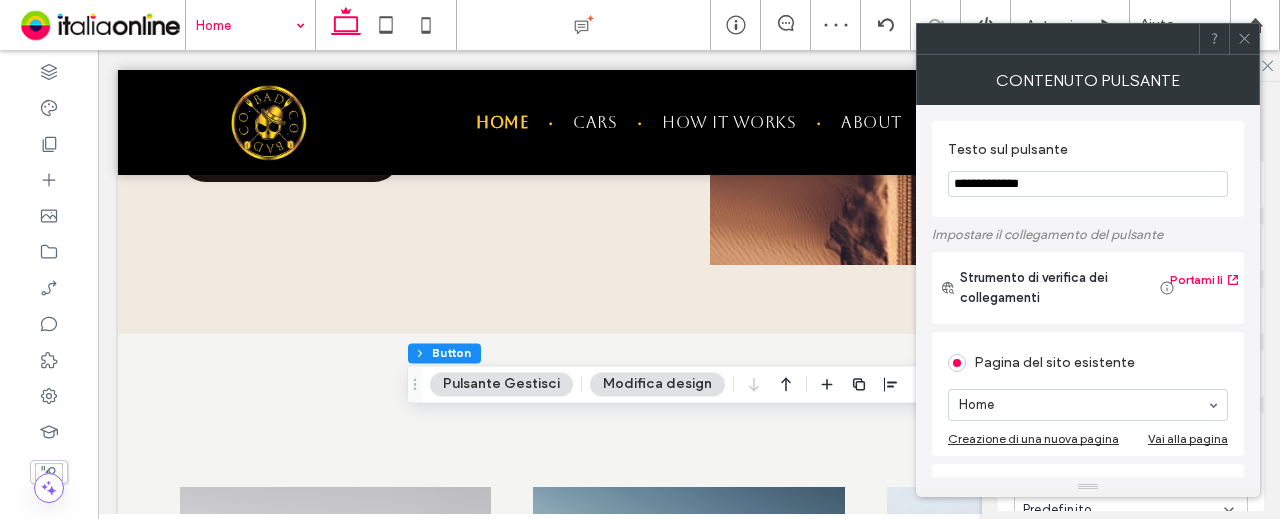 paste on "**" 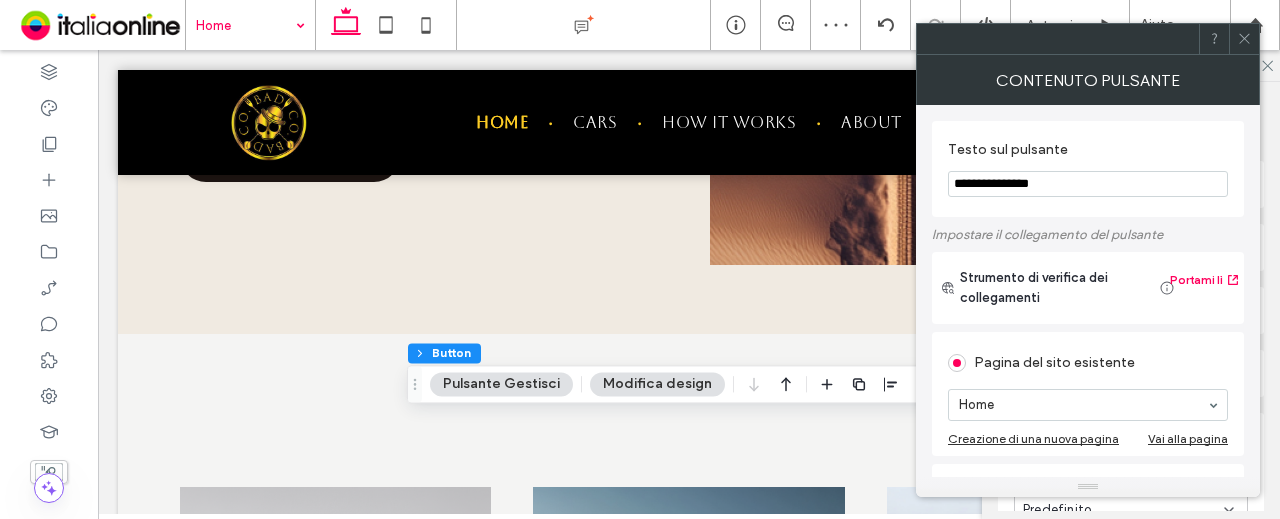 type on "**********" 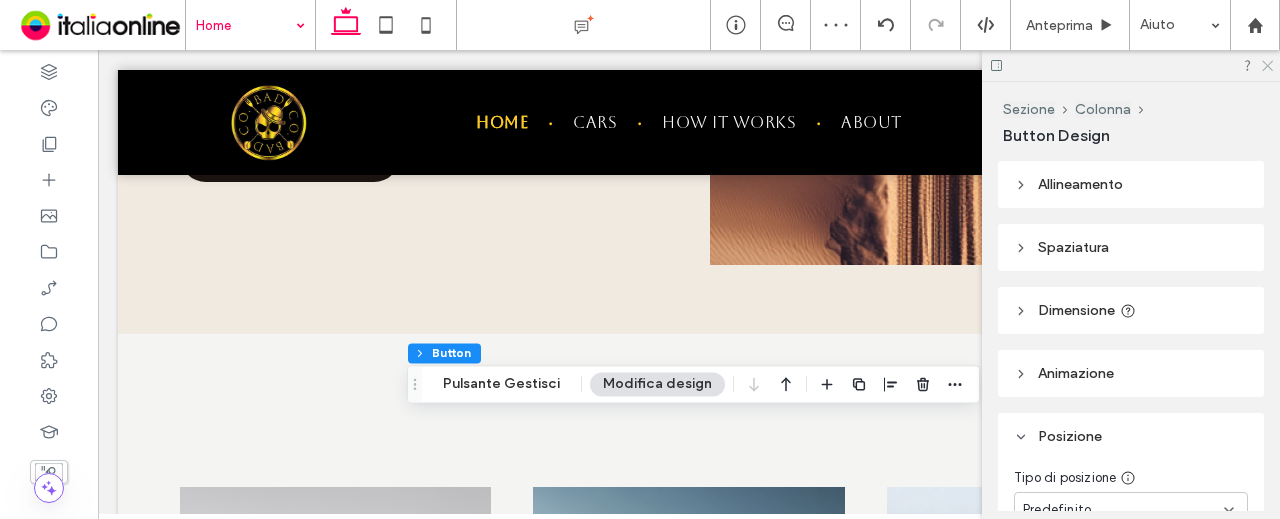 click 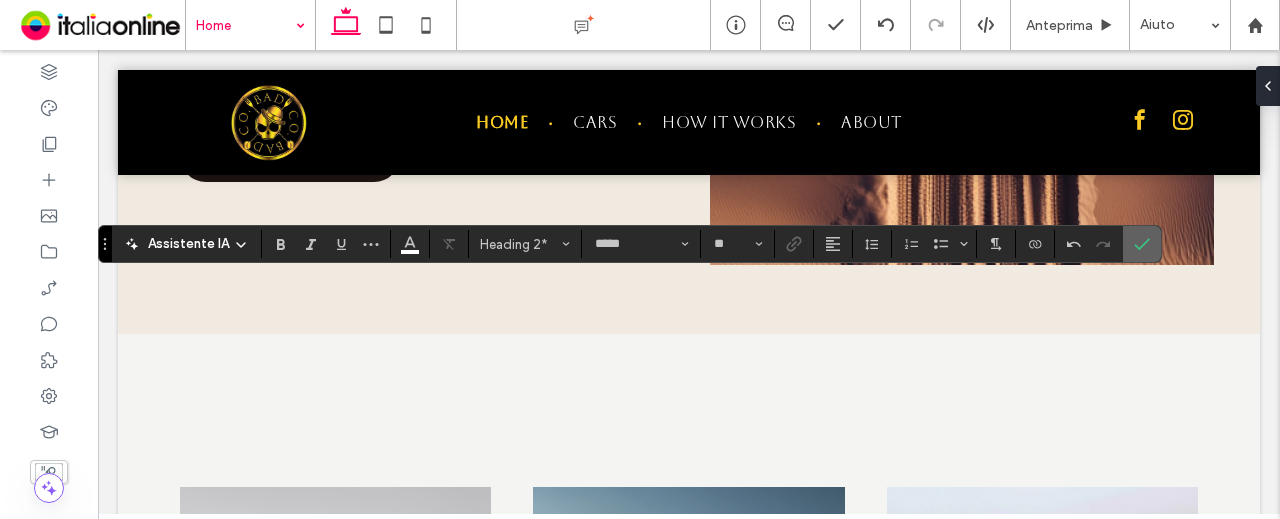 click 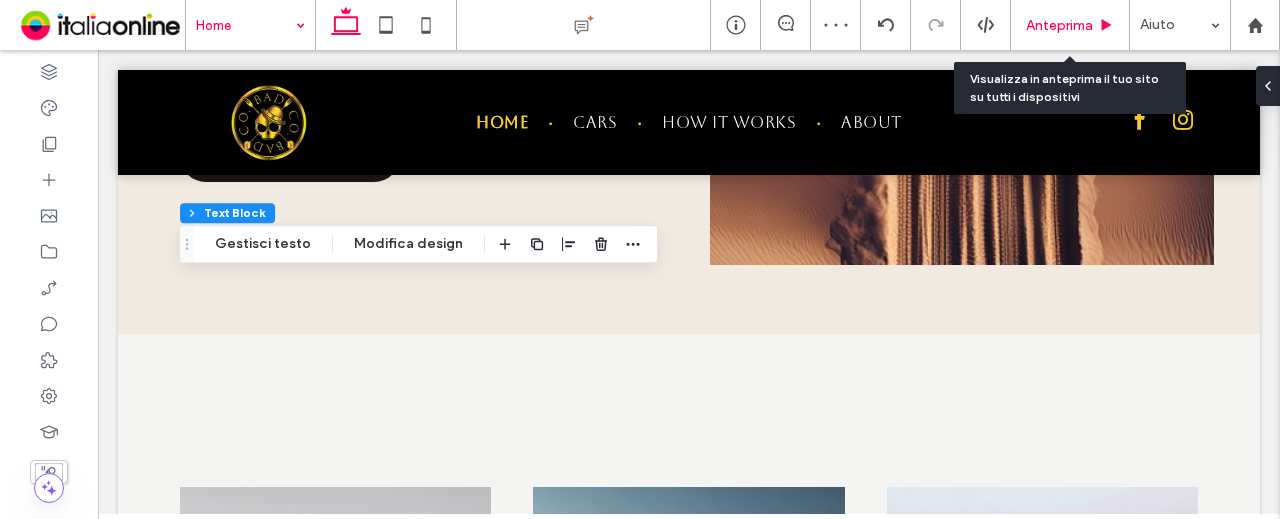 click on "Anteprima" at bounding box center (1070, 25) 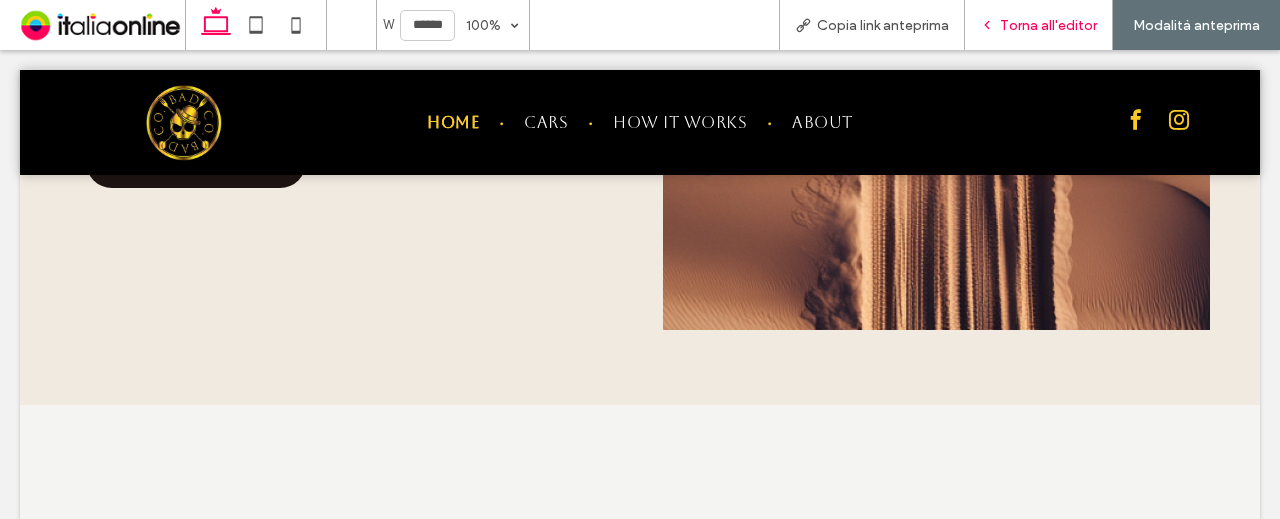 click on "Torna all'editor" at bounding box center [1048, 25] 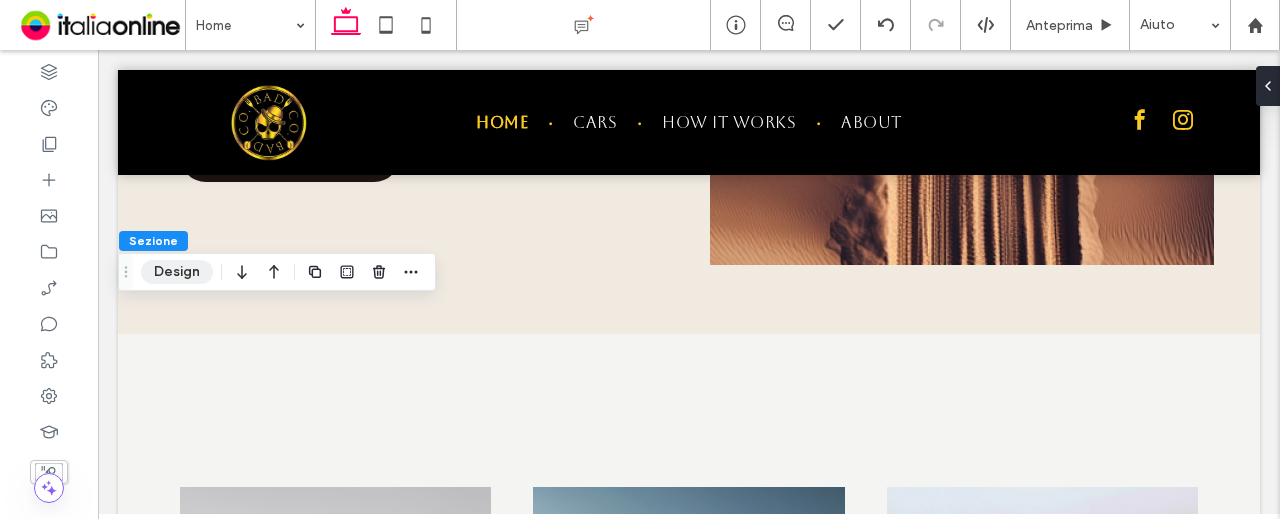 click on "Design" at bounding box center [177, 272] 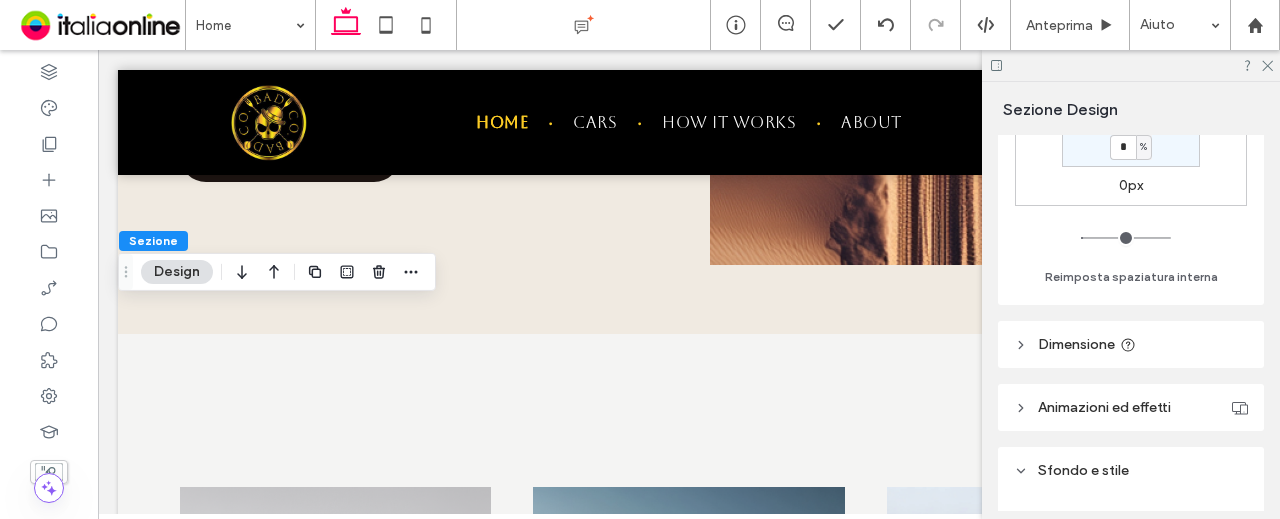 click on "0px" at bounding box center (1131, 185) 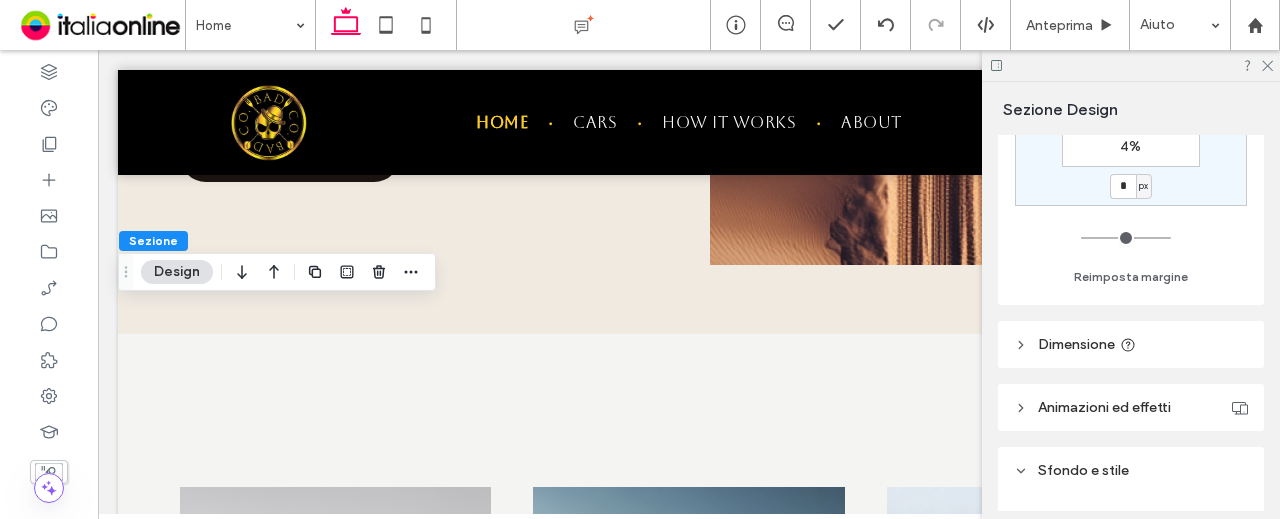 scroll, scrollTop: 496, scrollLeft: 0, axis: vertical 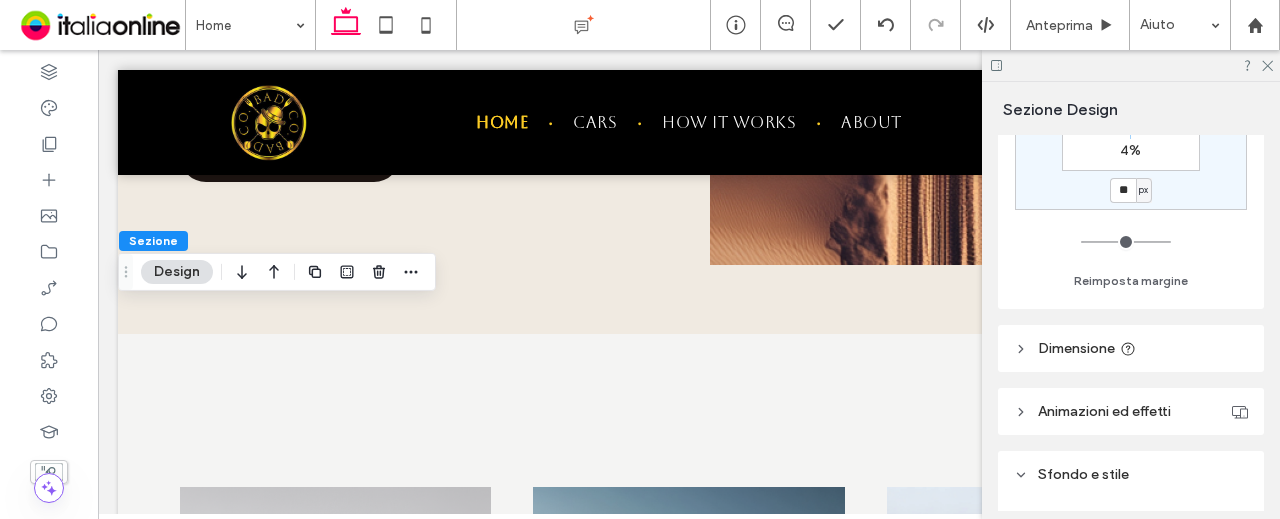 type on "**" 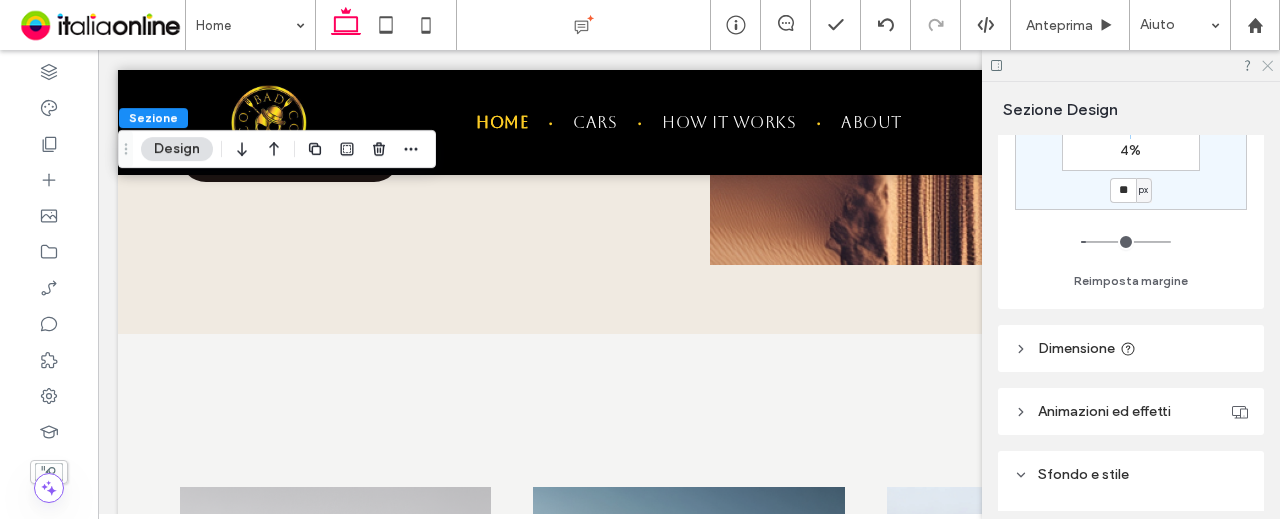 click 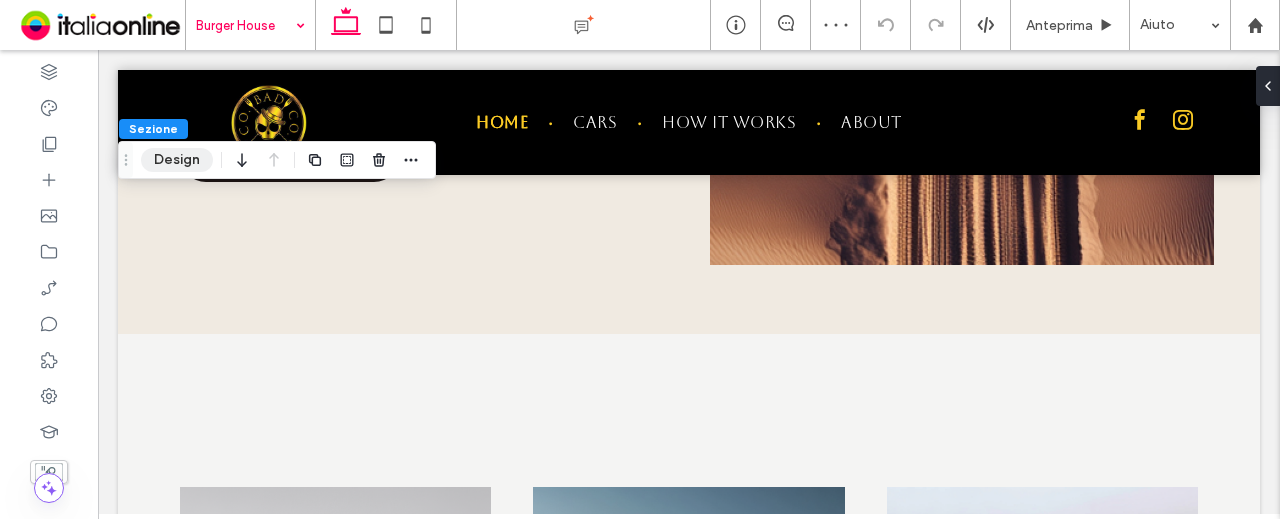 click on "Design" at bounding box center (177, 160) 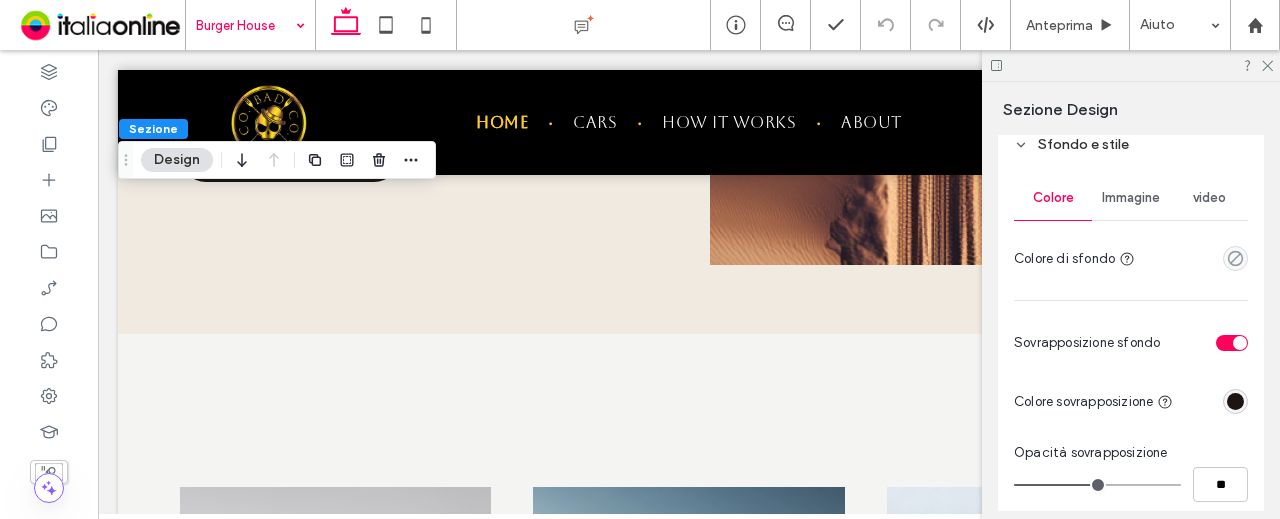 scroll, scrollTop: 800, scrollLeft: 0, axis: vertical 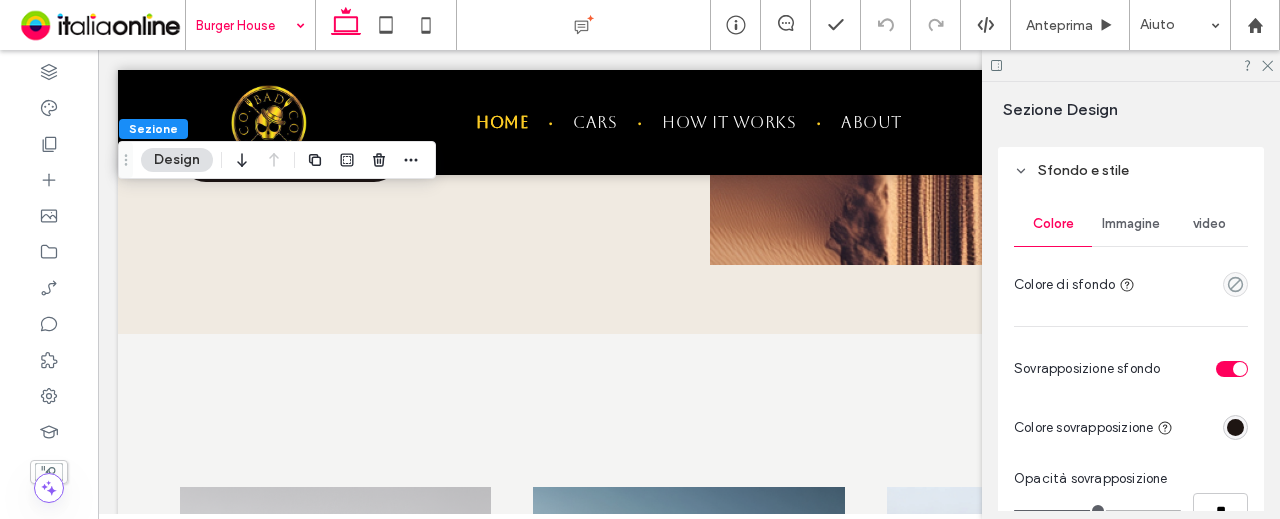 click on "Immagine" at bounding box center [1131, 224] 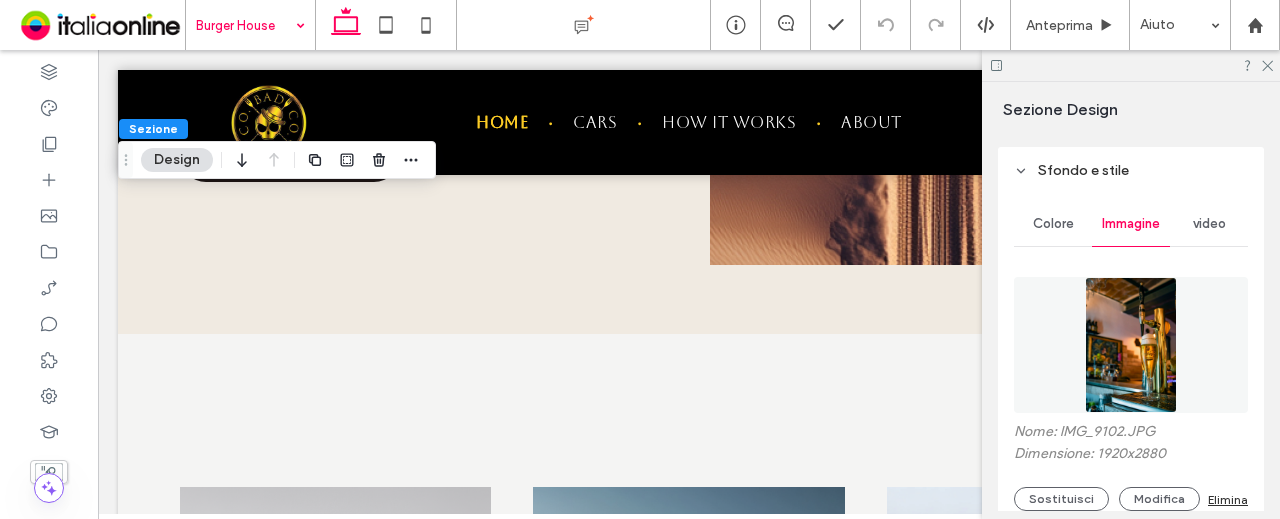 click at bounding box center [1130, 345] 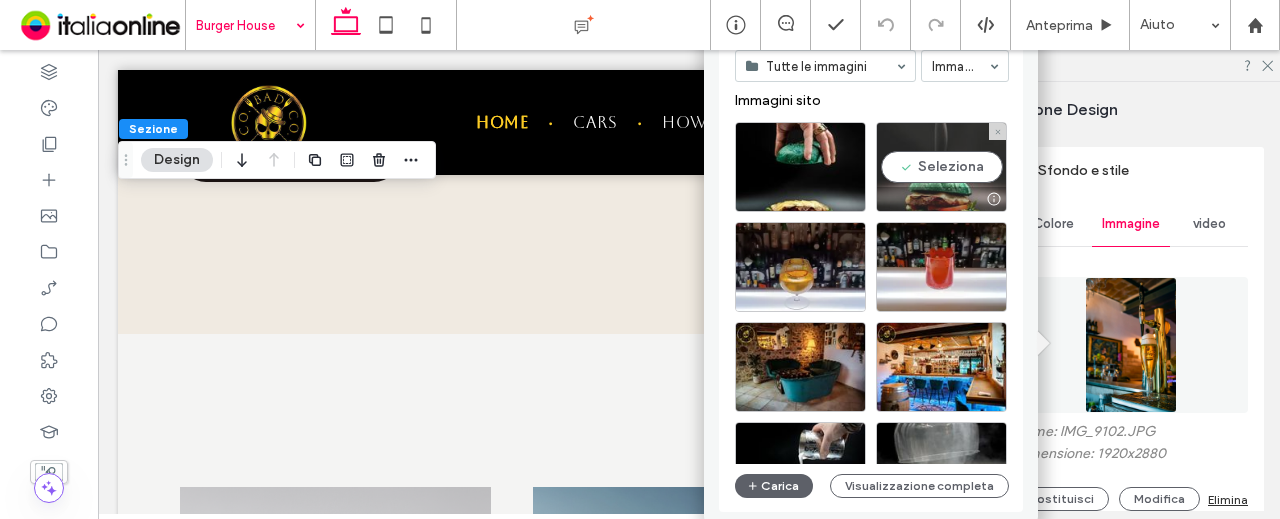click on "Seleziona" at bounding box center (941, 167) 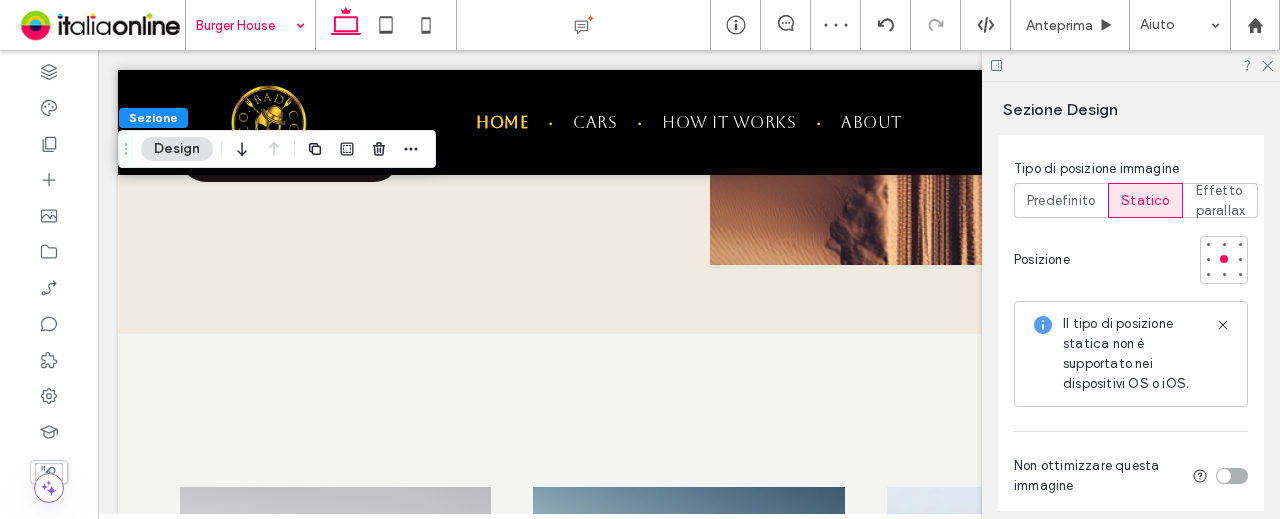 scroll, scrollTop: 1400, scrollLeft: 0, axis: vertical 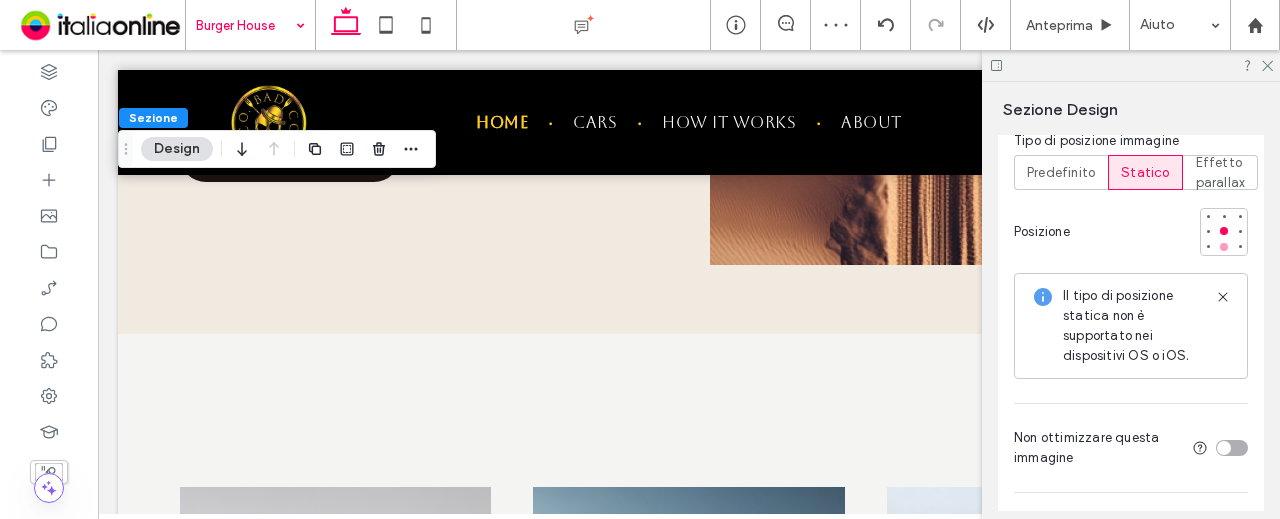 click at bounding box center [1224, 247] 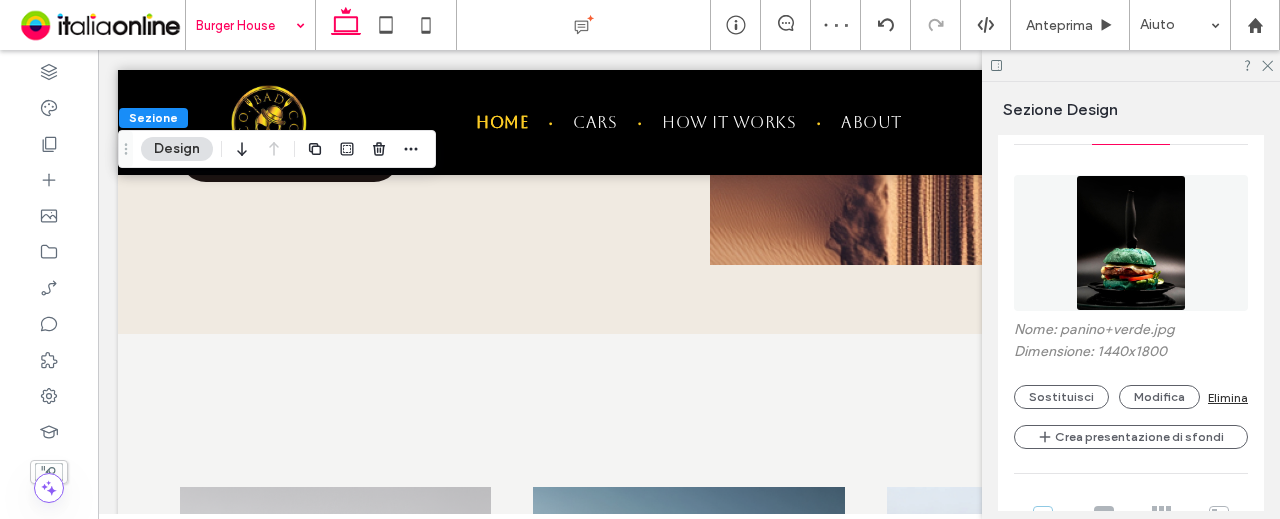 scroll, scrollTop: 900, scrollLeft: 0, axis: vertical 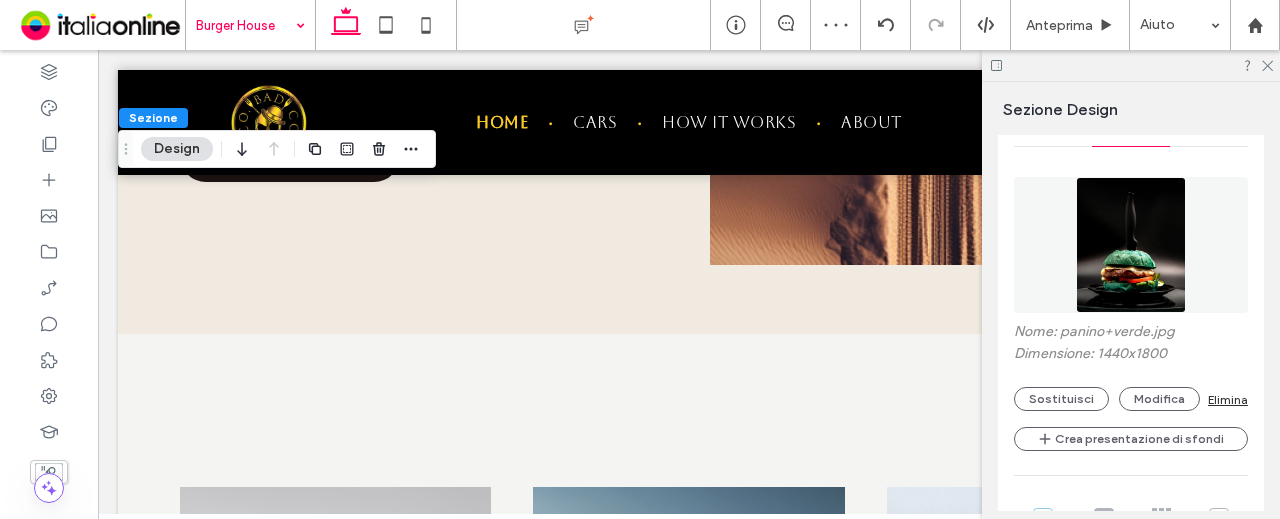 click at bounding box center [1130, 245] 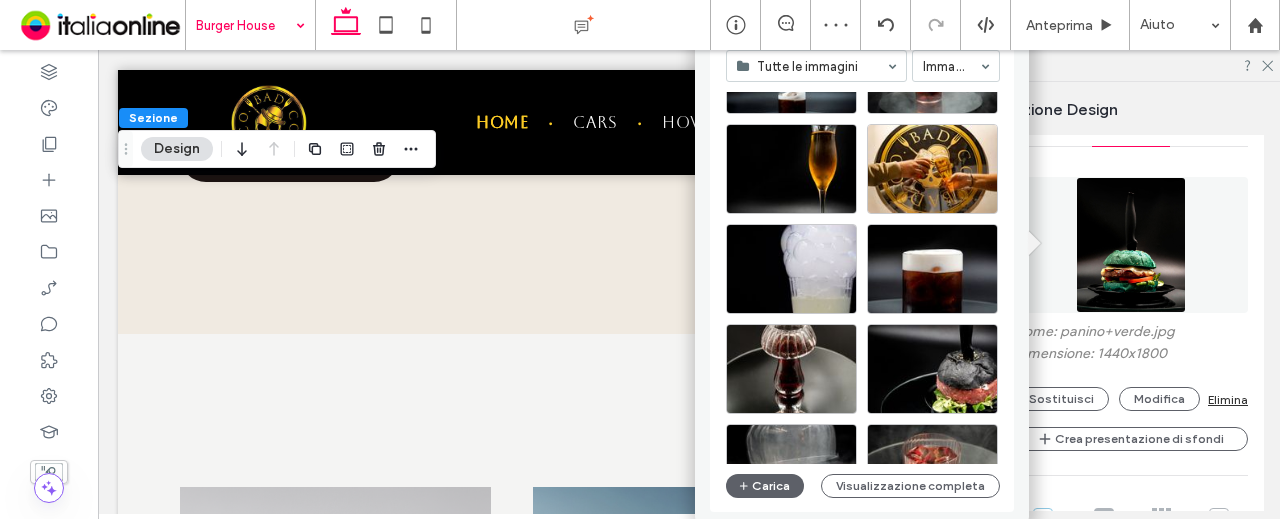 scroll, scrollTop: 400, scrollLeft: 0, axis: vertical 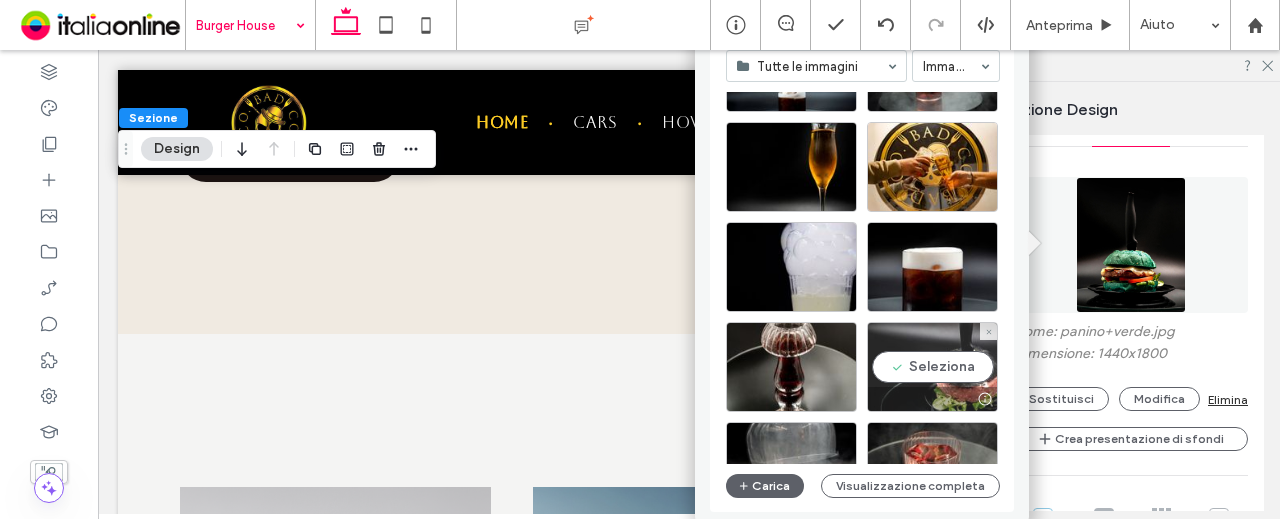 click on "Seleziona" at bounding box center [932, 367] 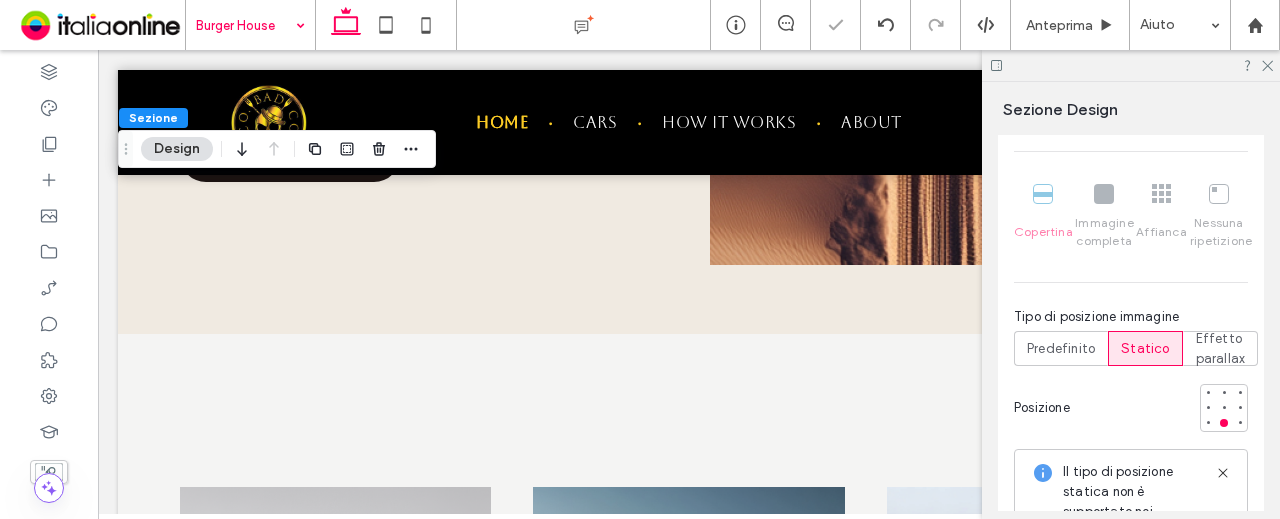 scroll, scrollTop: 1400, scrollLeft: 0, axis: vertical 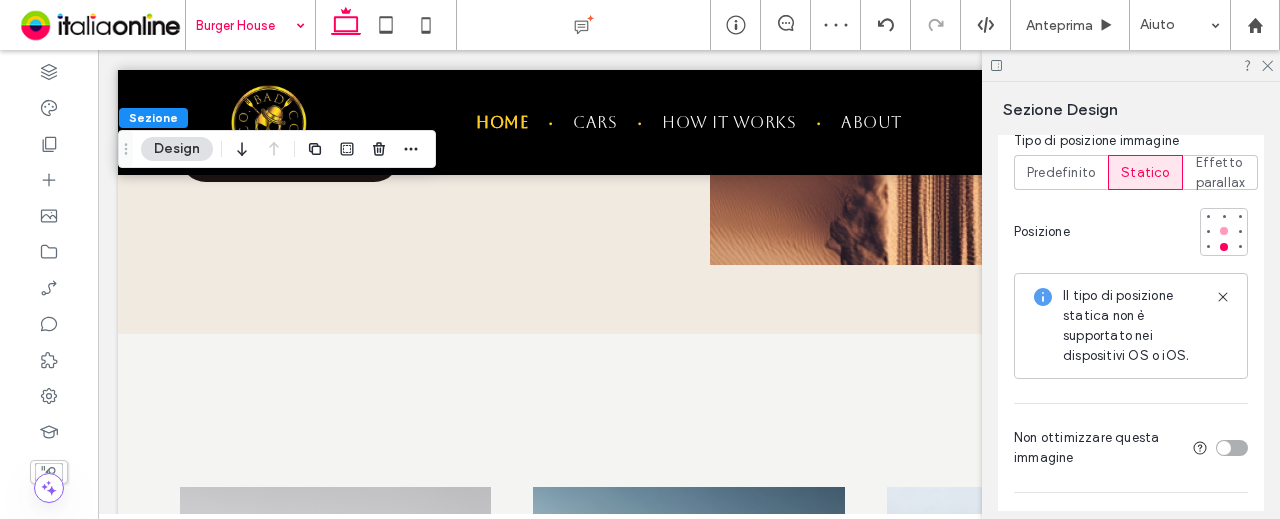 click at bounding box center (1224, 231) 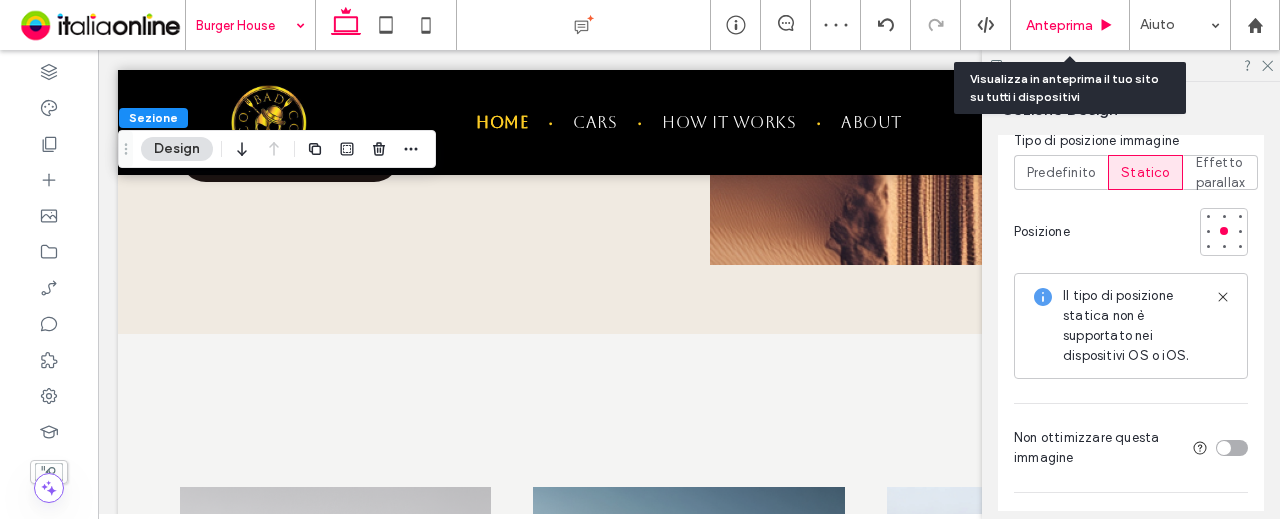 click on "Anteprima" at bounding box center (1059, 25) 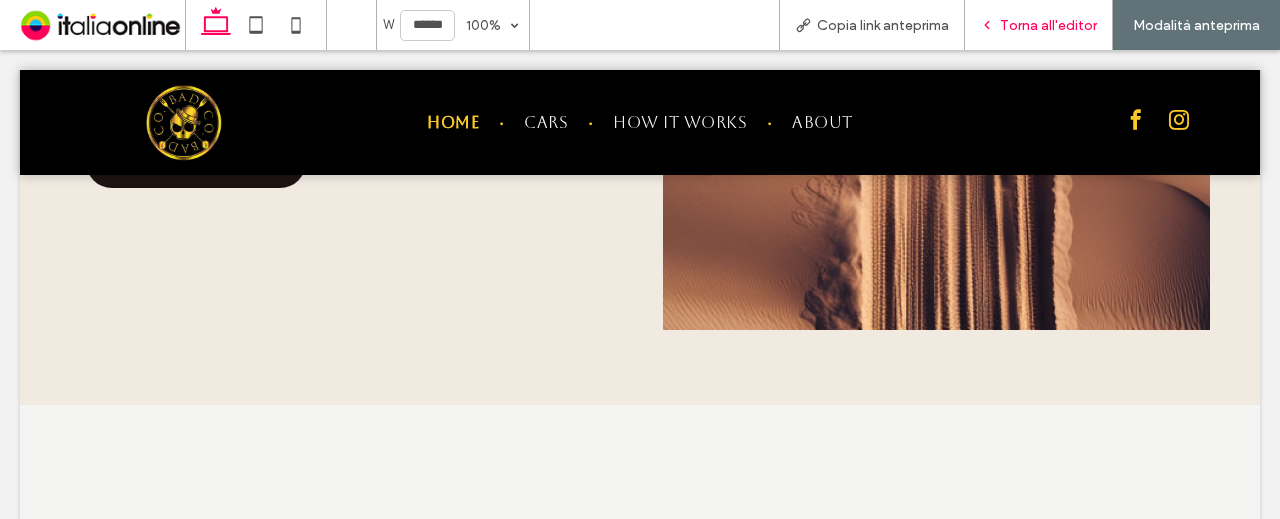 click on "Torna all'editor" at bounding box center (1048, 25) 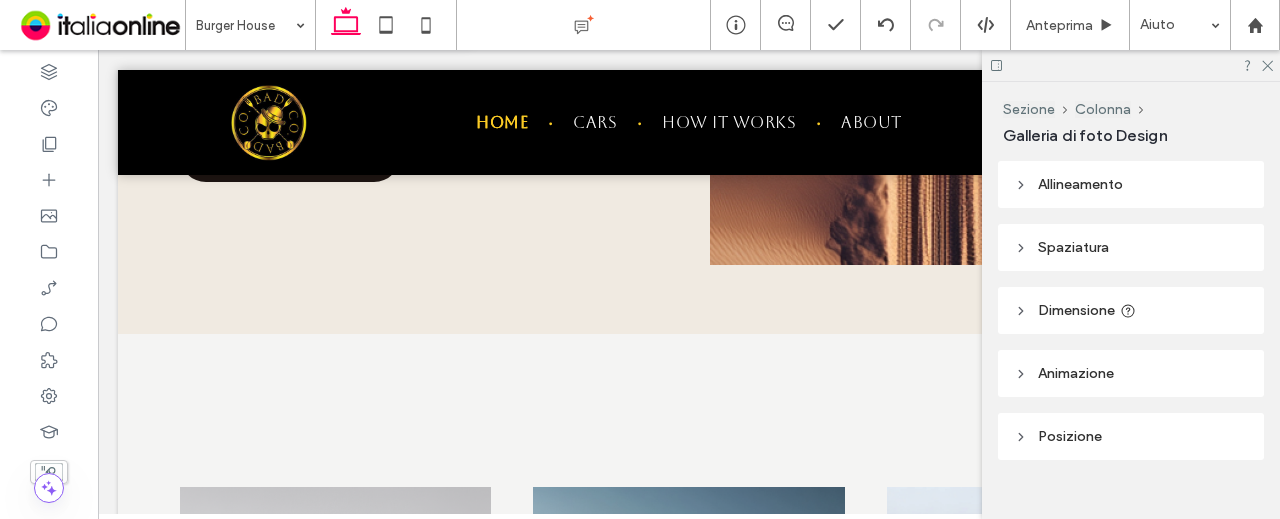 type on "**" 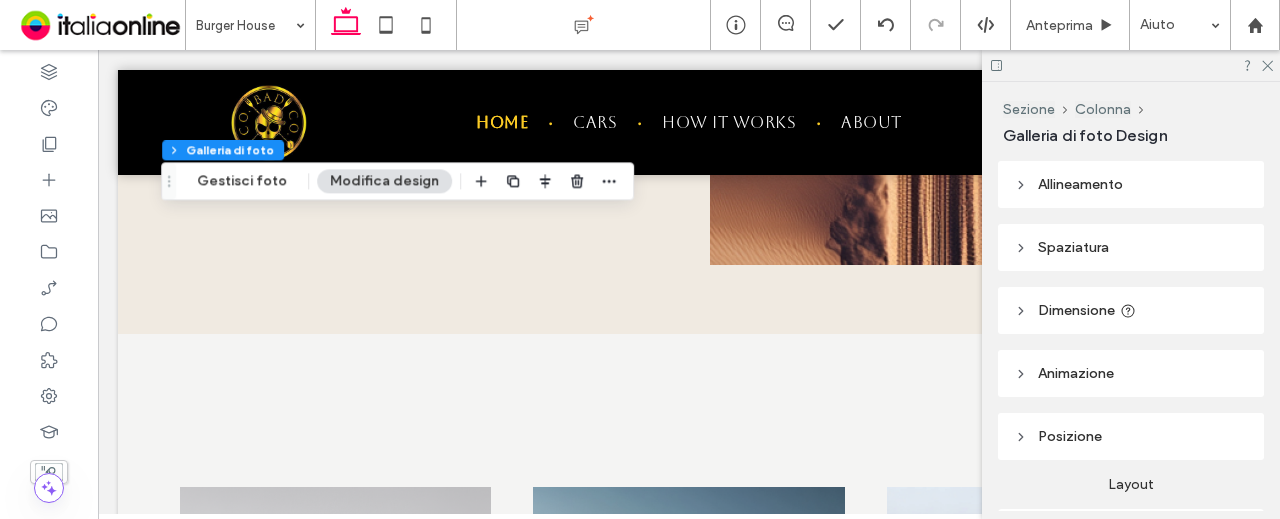 click on "Modifica design" at bounding box center [384, 181] 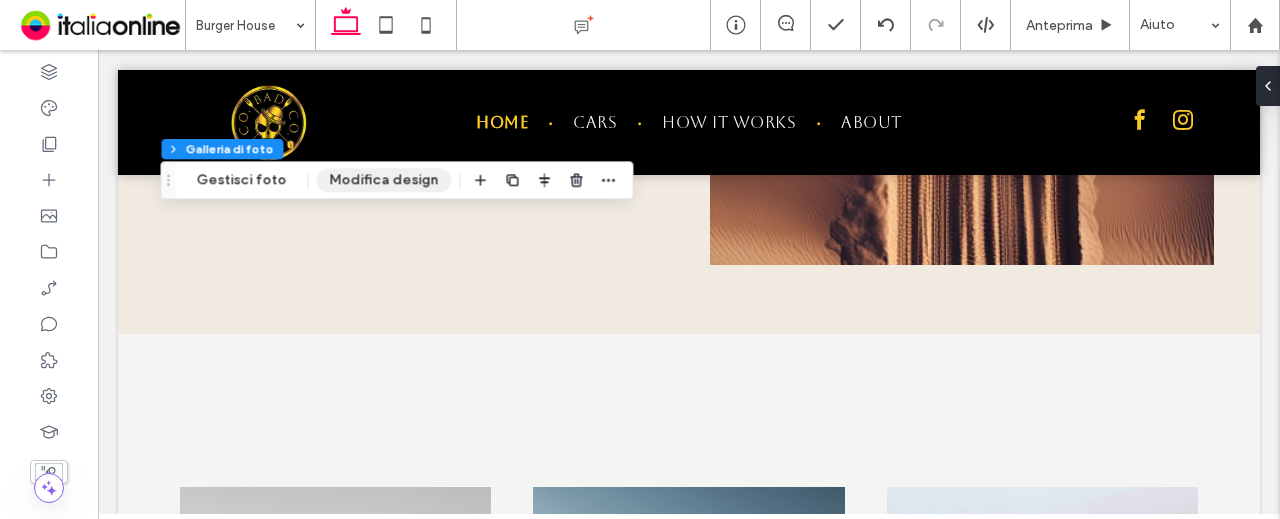 click on "Modifica design" at bounding box center (383, 180) 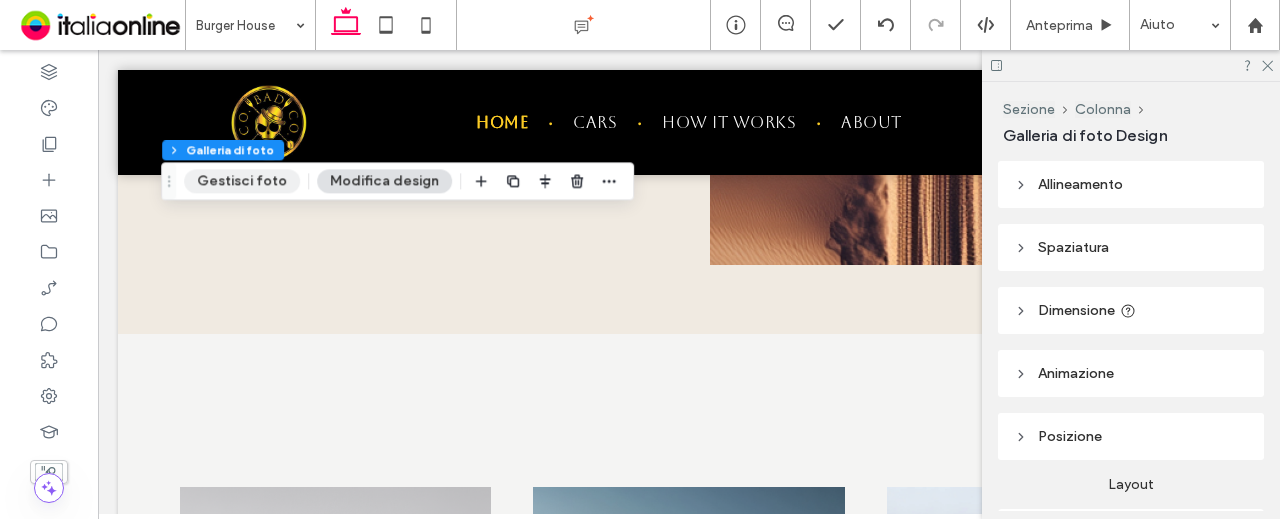 click on "Gestisci foto" at bounding box center (242, 181) 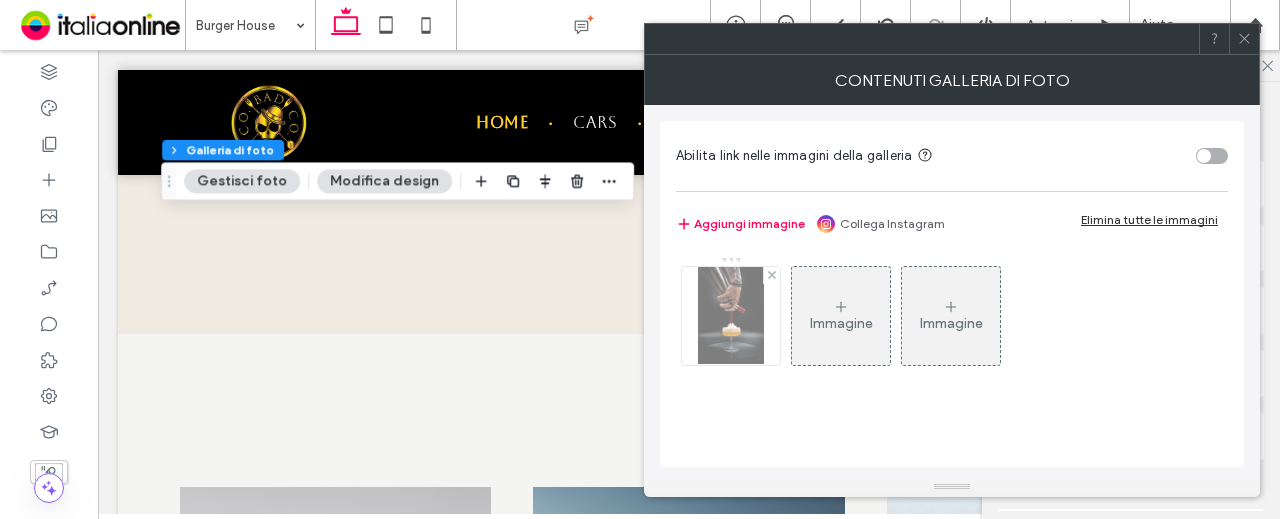 click at bounding box center (730, 316) 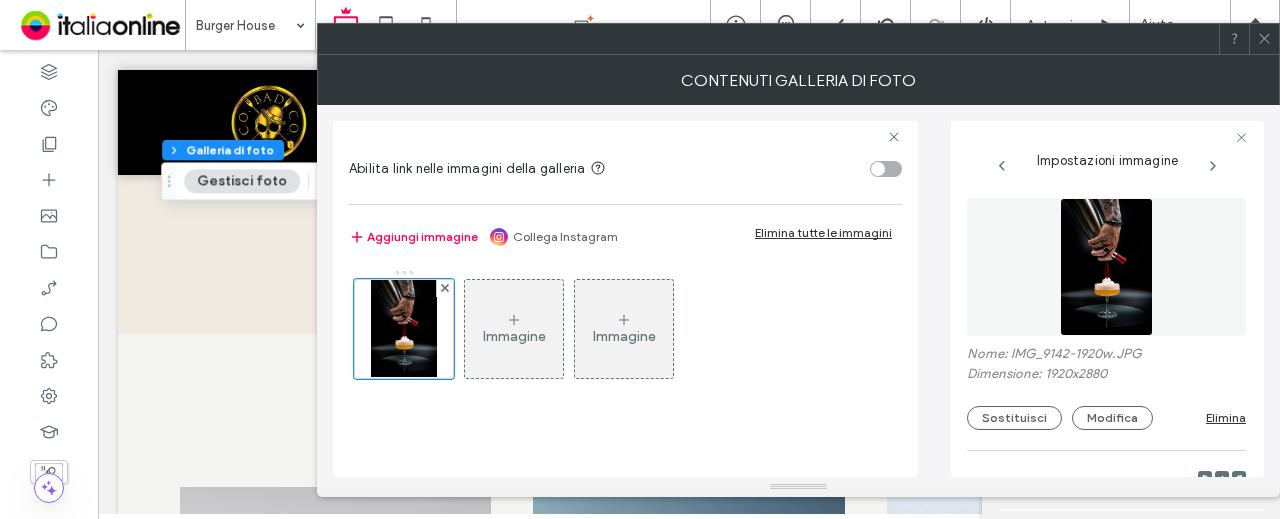 click at bounding box center [1106, 267] 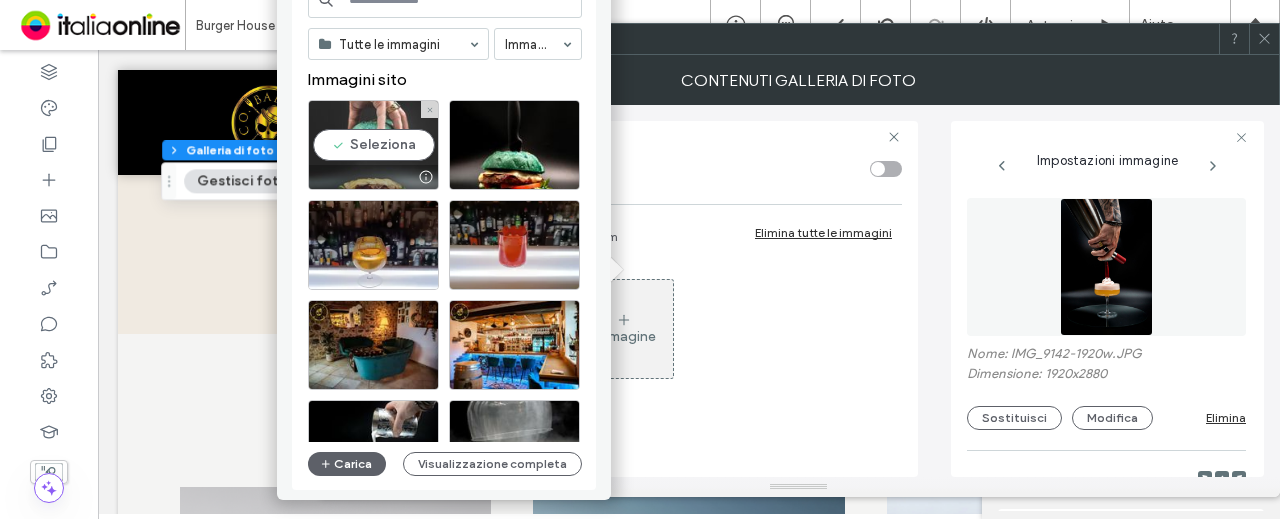 click on "Seleziona" at bounding box center [373, 145] 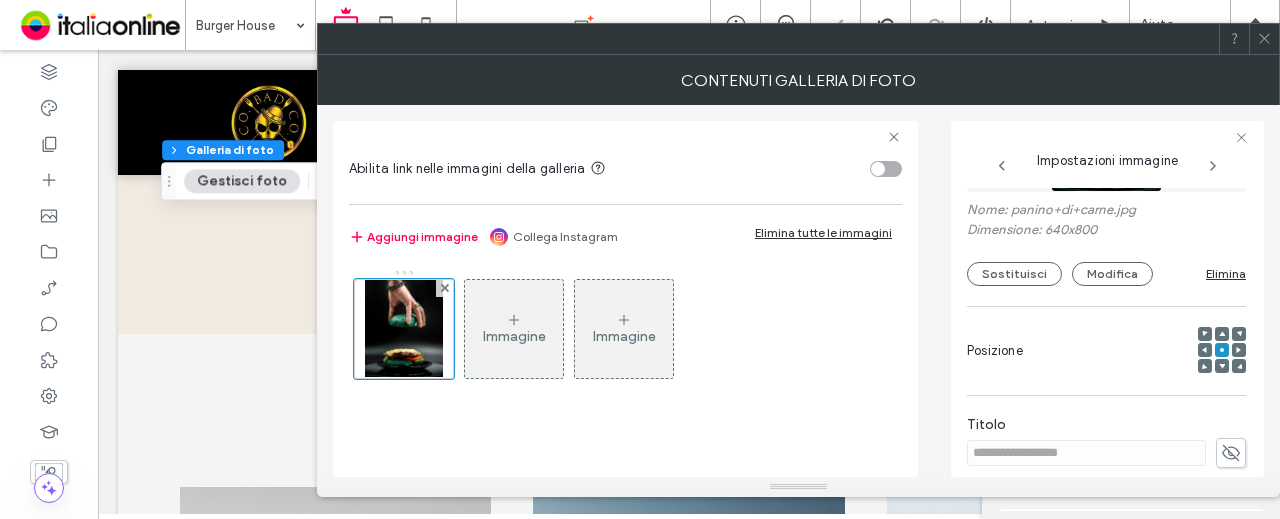 scroll, scrollTop: 200, scrollLeft: 0, axis: vertical 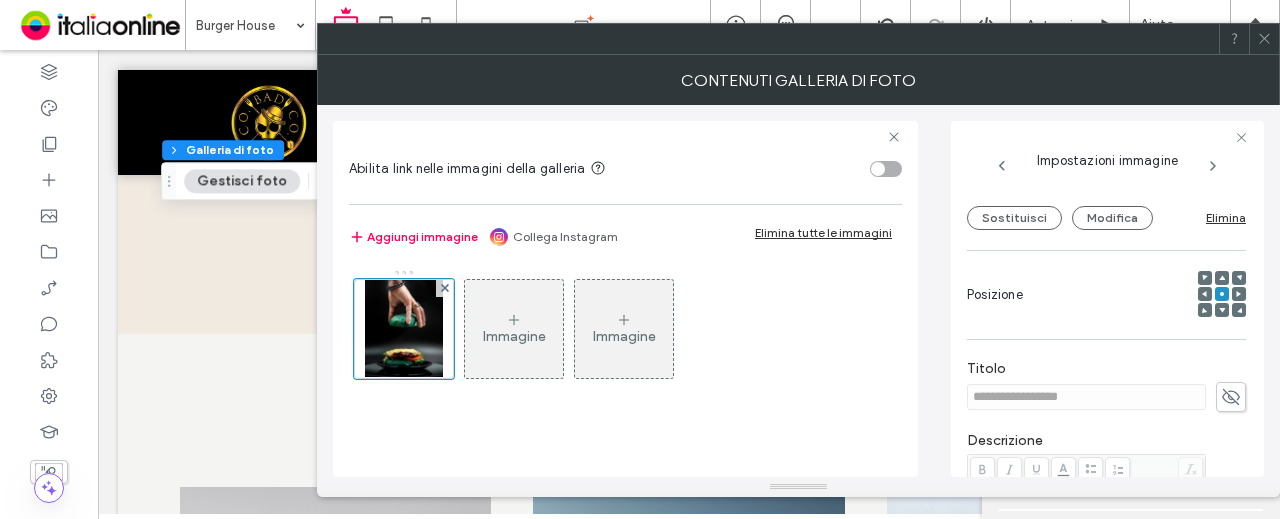 click 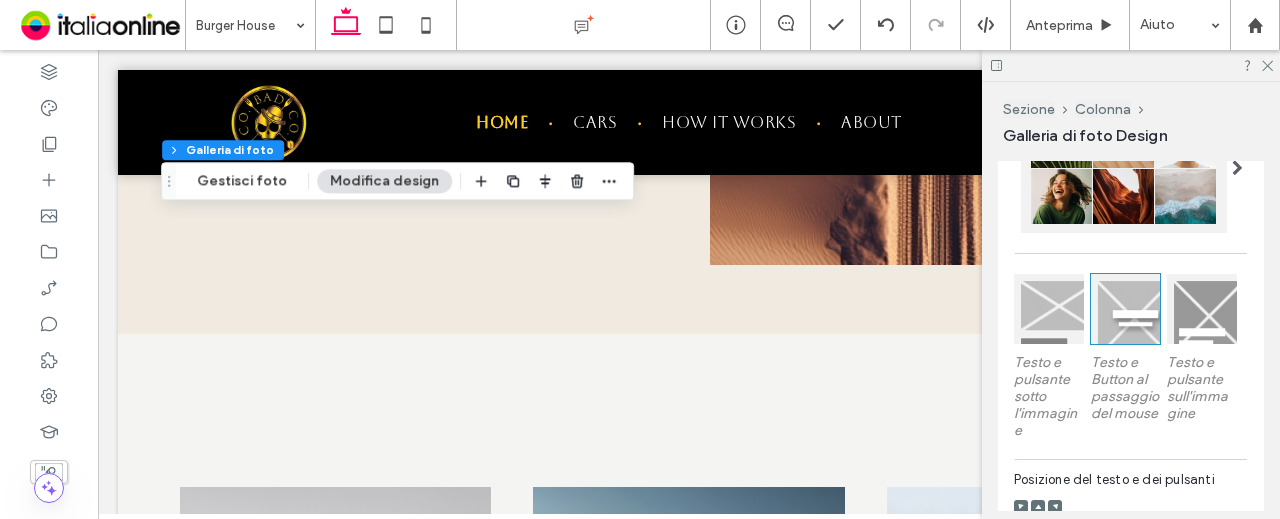 scroll, scrollTop: 700, scrollLeft: 0, axis: vertical 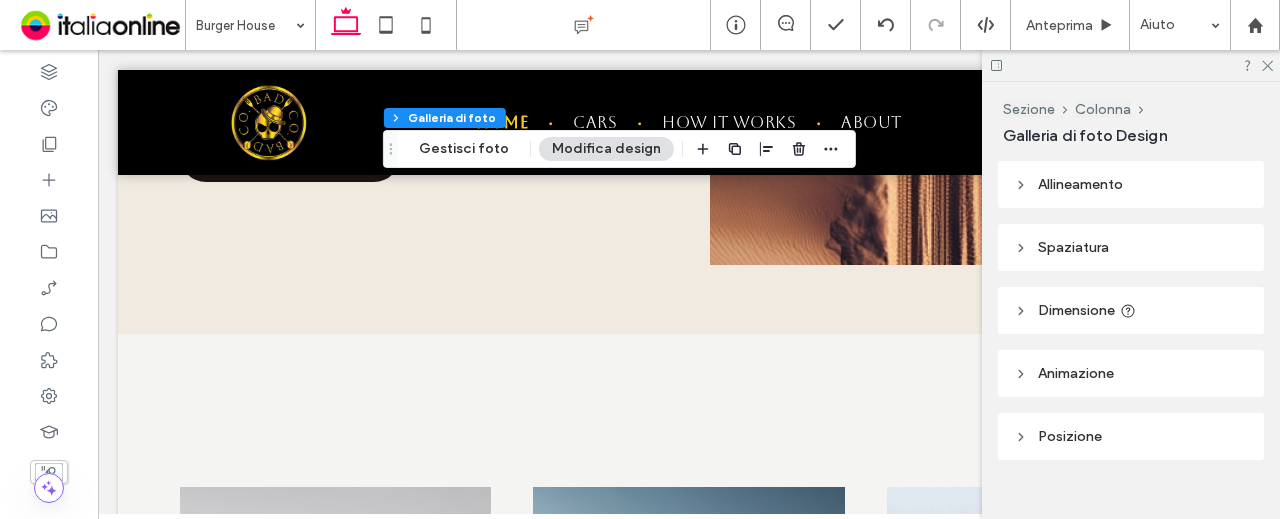 type on "**" 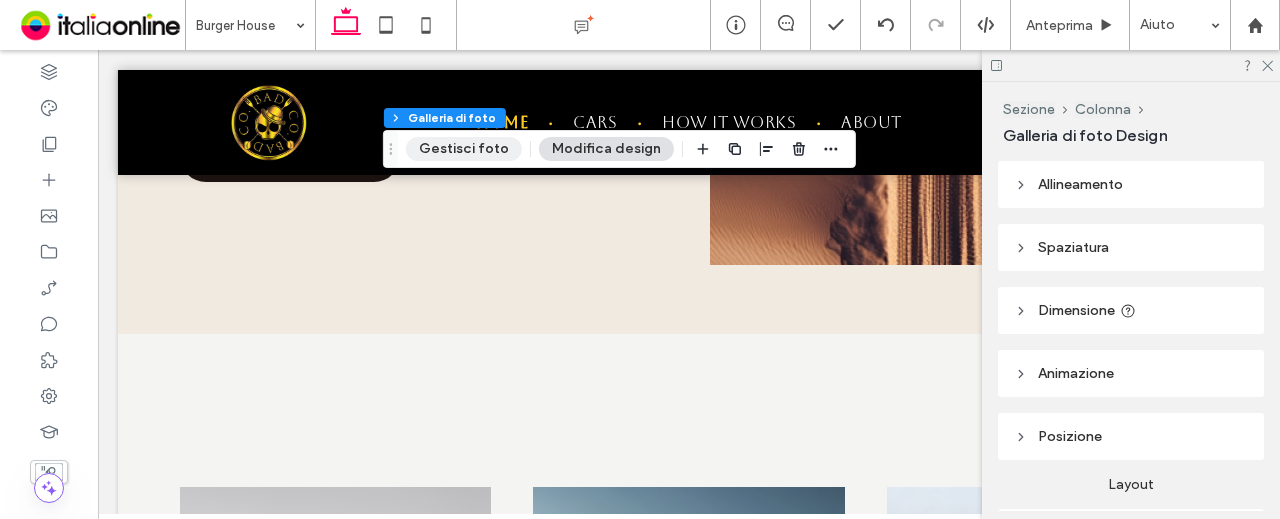 click on "Gestisci foto" at bounding box center [464, 149] 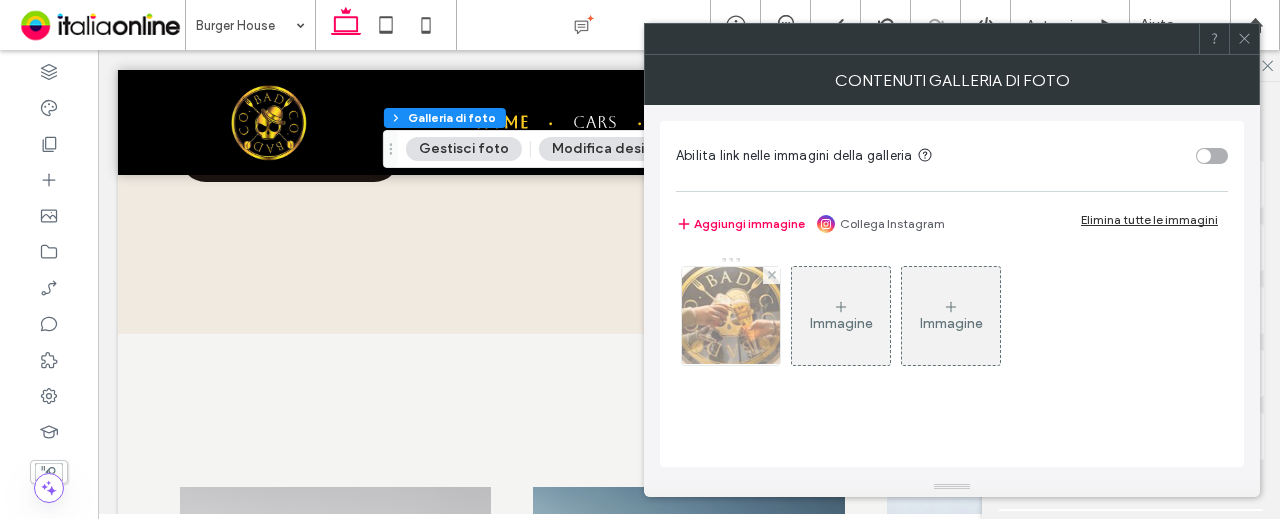 click at bounding box center [731, 316] 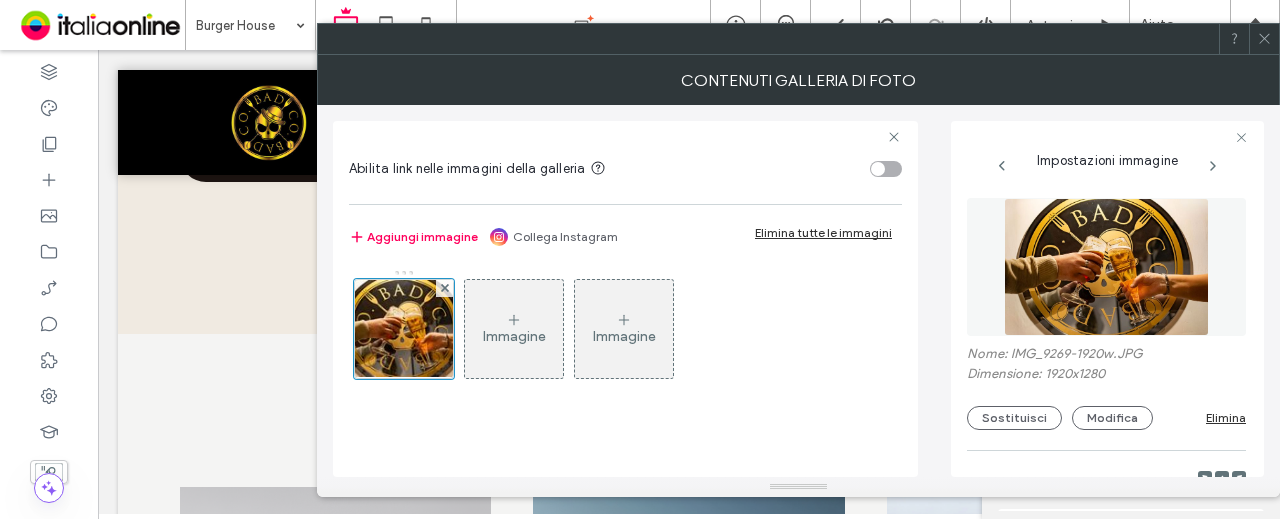 click at bounding box center [1106, 267] 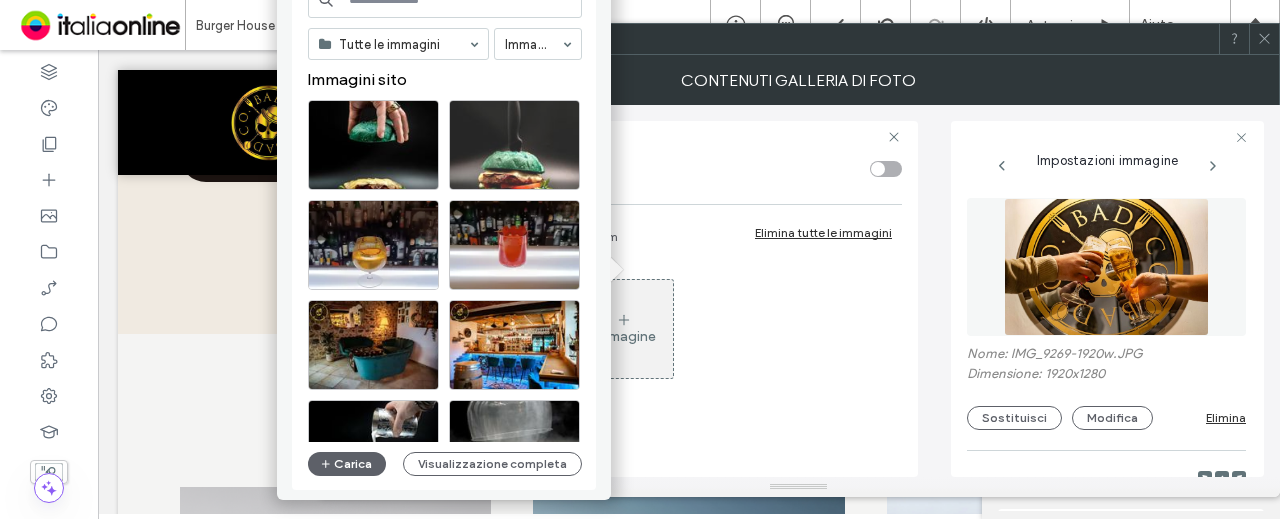 click at bounding box center (514, 145) 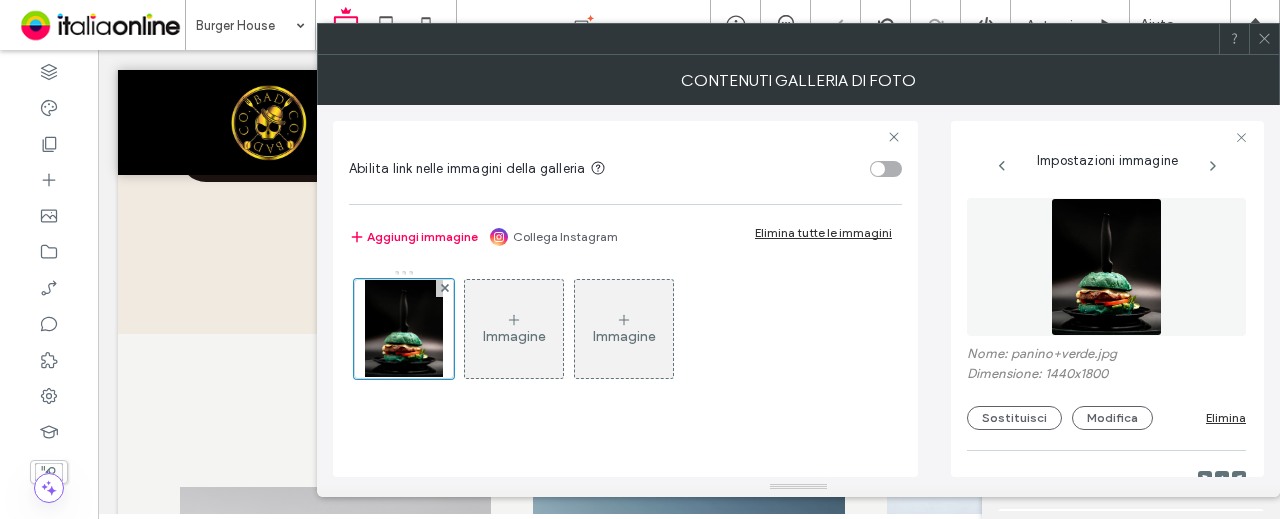 click 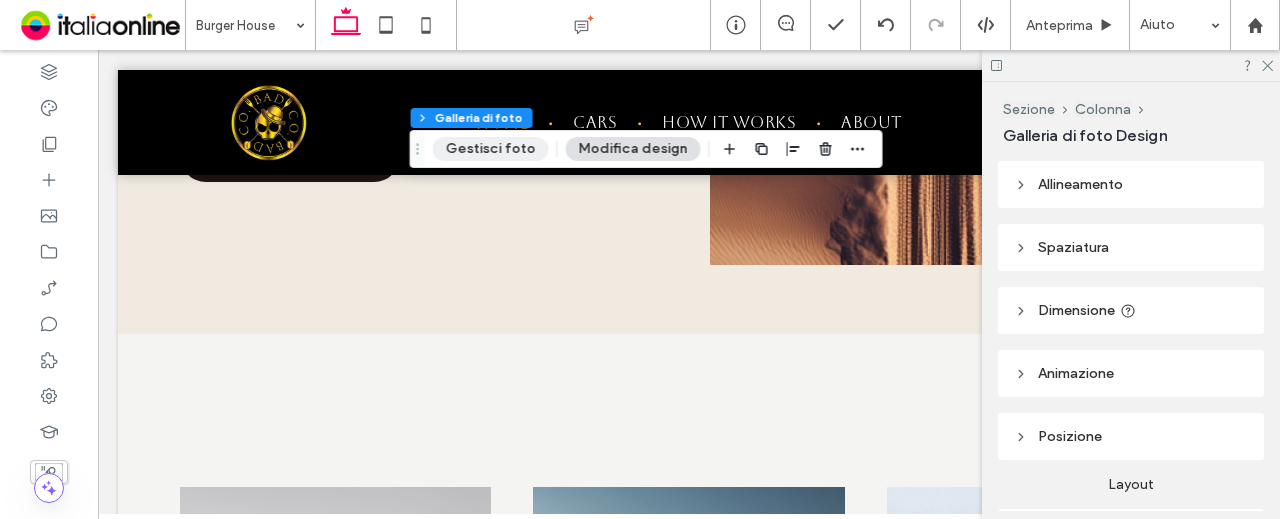 click on "Gestisci foto" at bounding box center [490, 149] 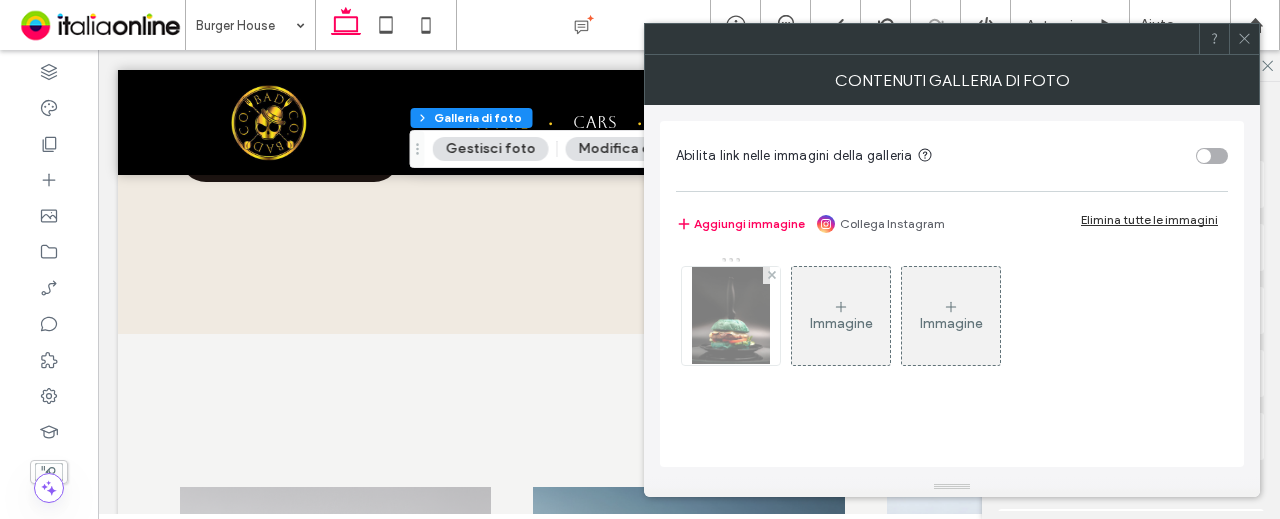 click at bounding box center (731, 316) 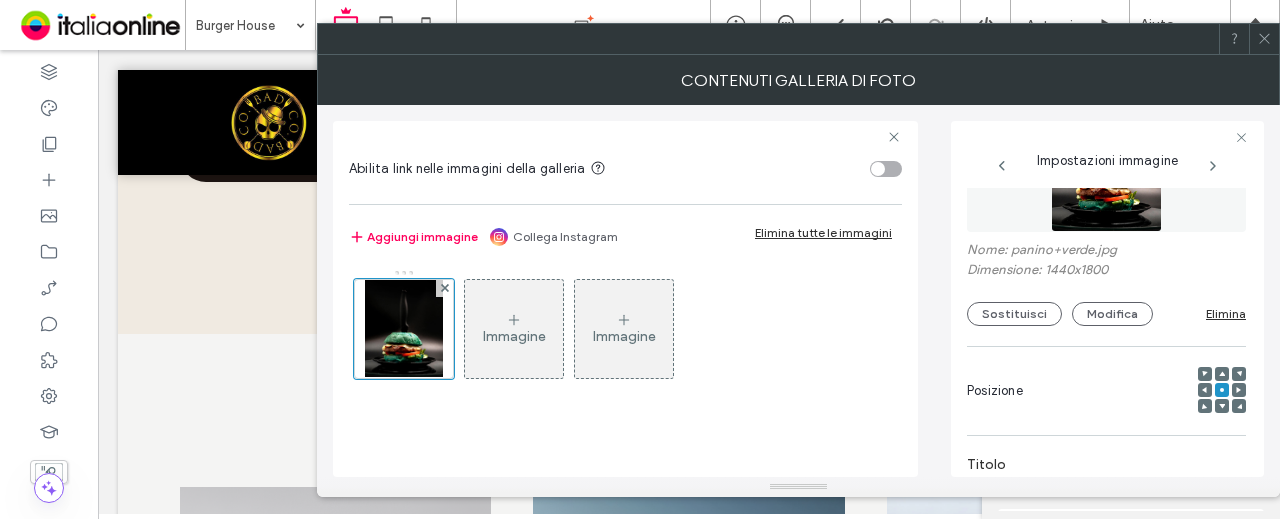 scroll, scrollTop: 200, scrollLeft: 0, axis: vertical 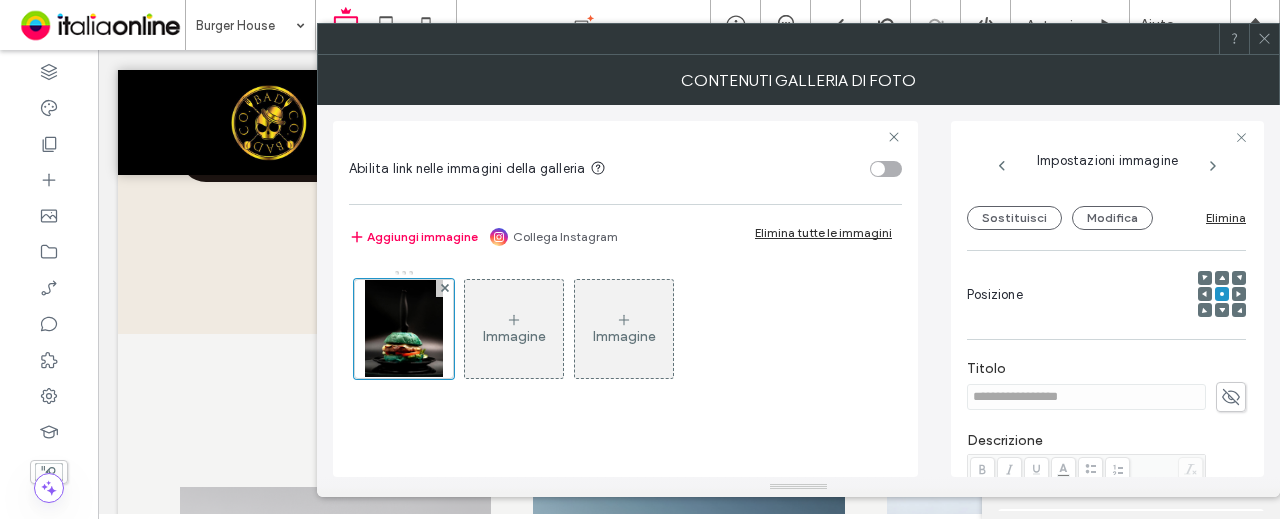 click at bounding box center [1222, 310] 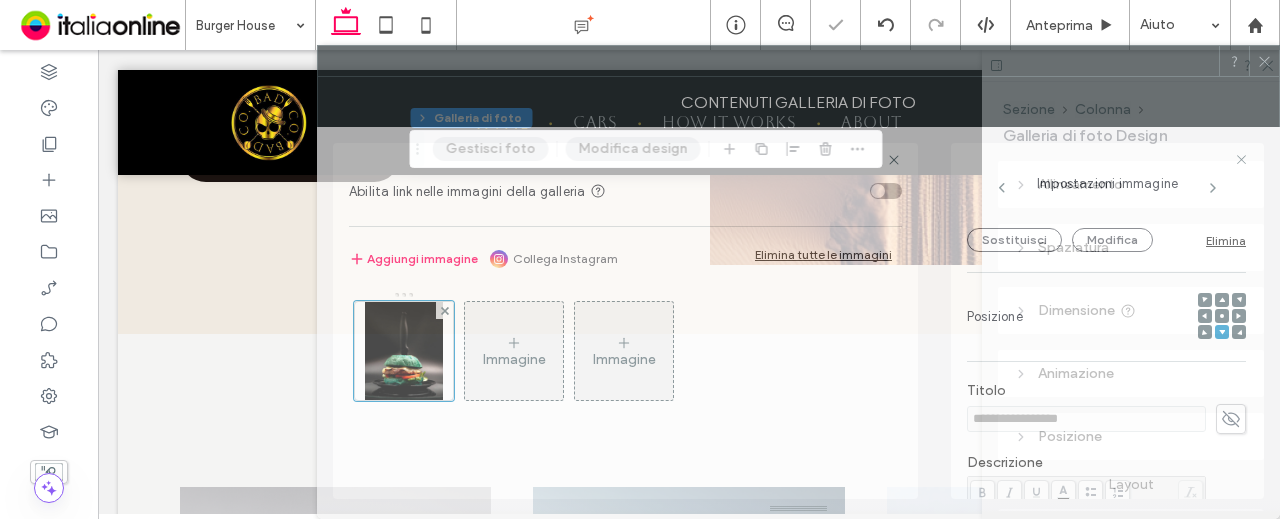 drag, startPoint x: 994, startPoint y: 46, endPoint x: 1080, endPoint y: 308, distance: 275.7535 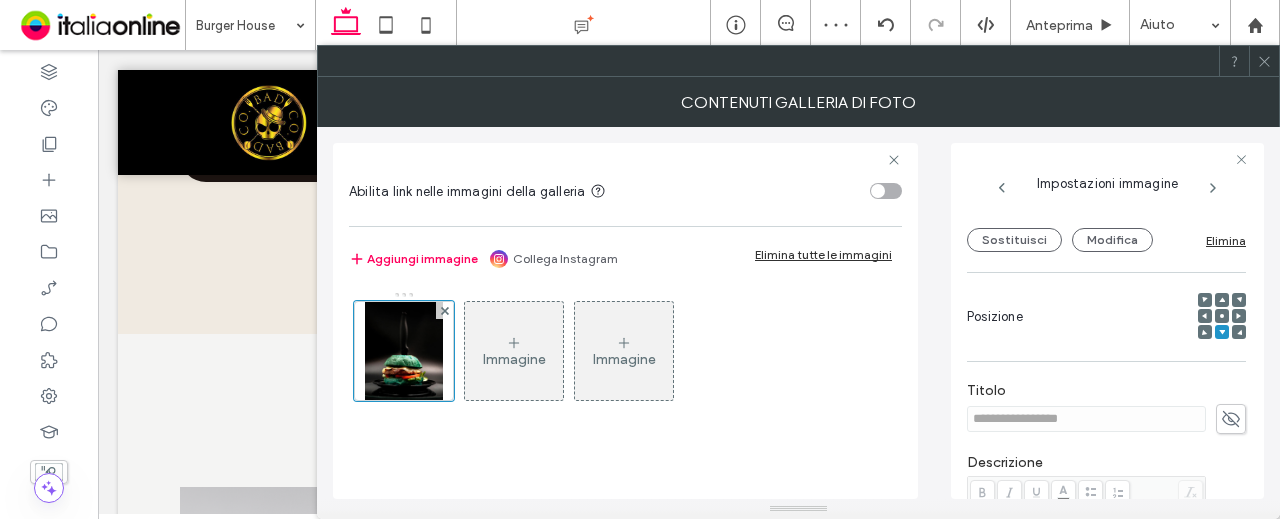 click at bounding box center (1264, 61) 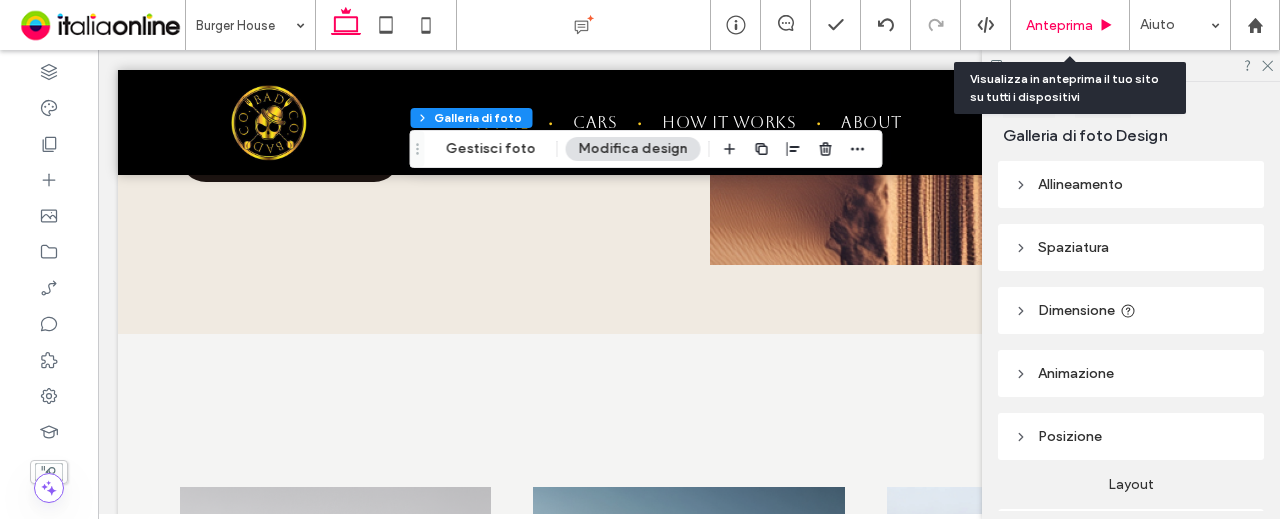 click on "Anteprima" at bounding box center (1059, 25) 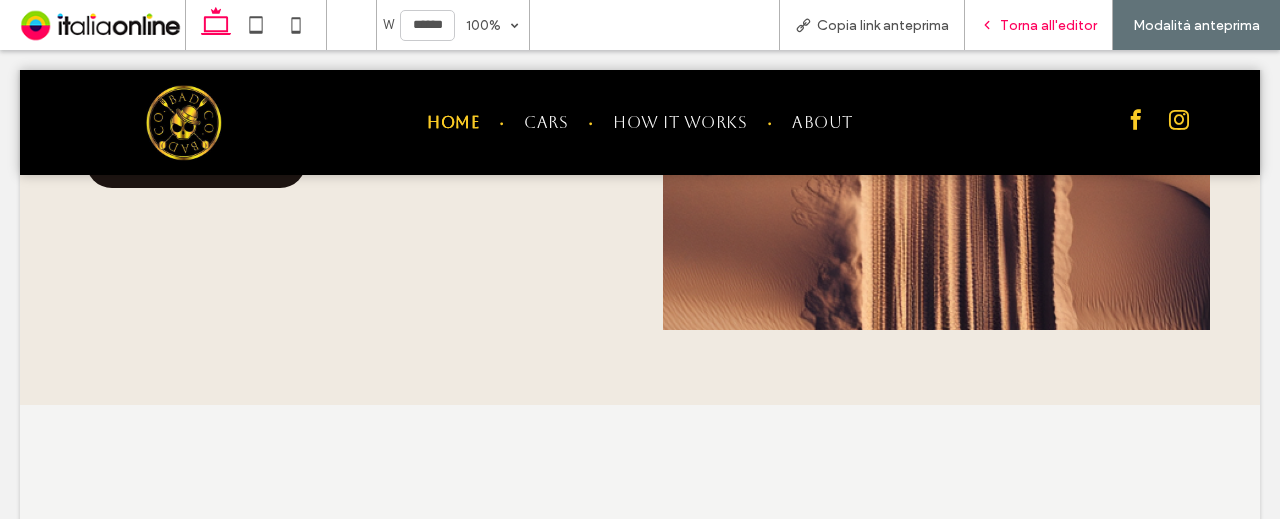 click on "Torna all'editor" at bounding box center (1039, 25) 